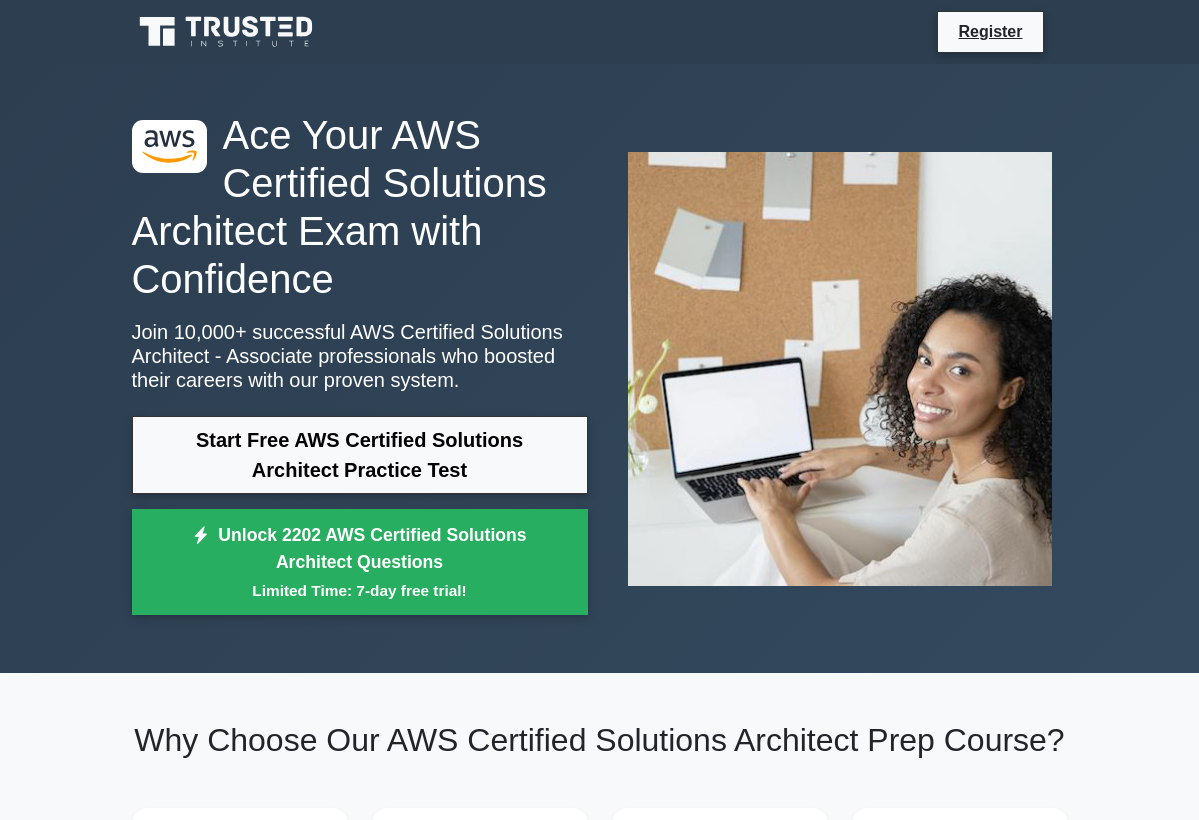scroll, scrollTop: 0, scrollLeft: 0, axis: both 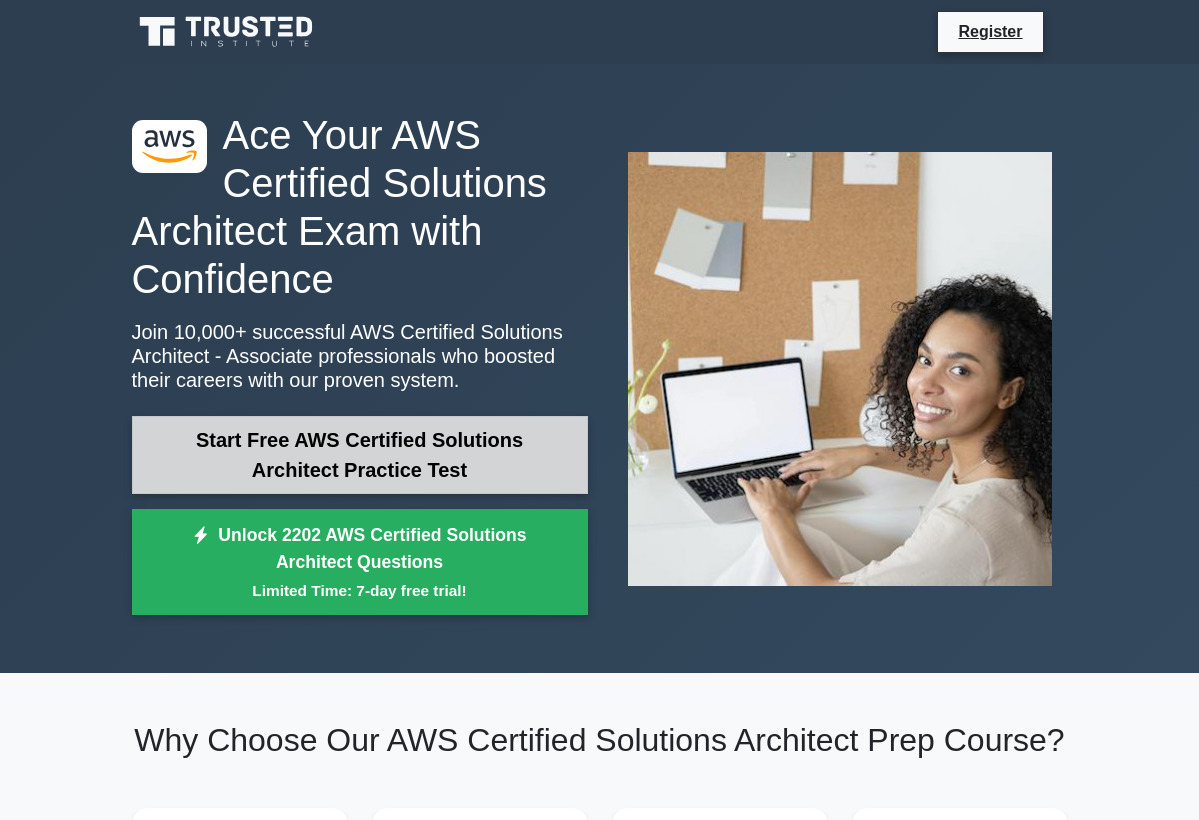 click on "Start Free AWS Certified Solutions Architect Practice Test" at bounding box center [360, 455] 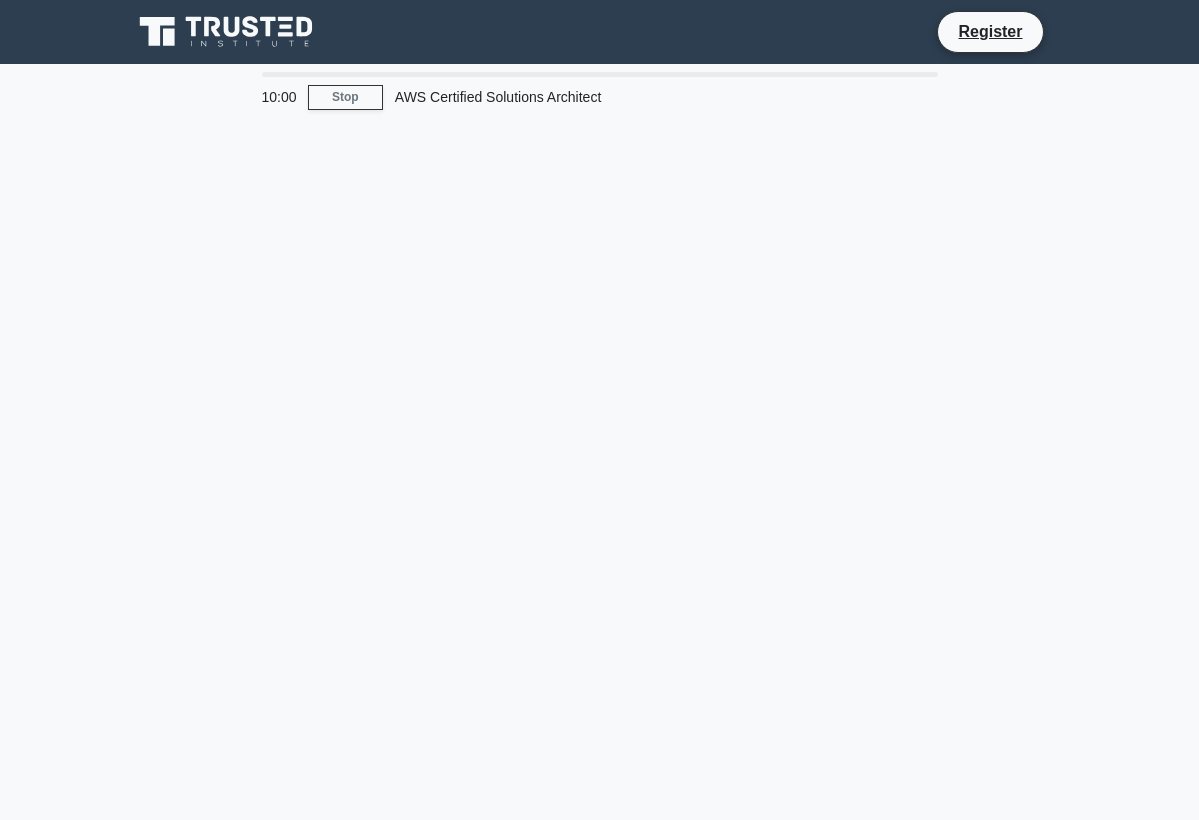 scroll, scrollTop: 0, scrollLeft: 0, axis: both 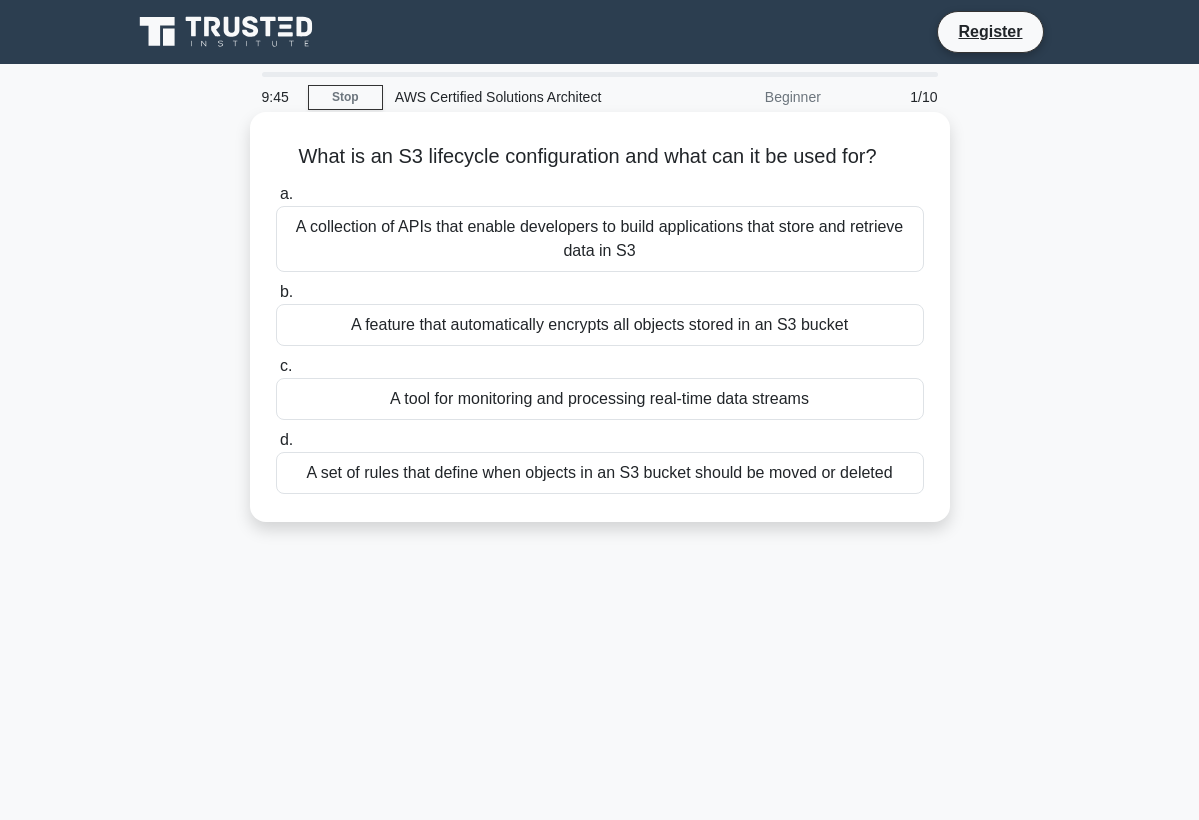 click on "A set of rules that define when objects in an S3 bucket should be moved or deleted" at bounding box center (600, 473) 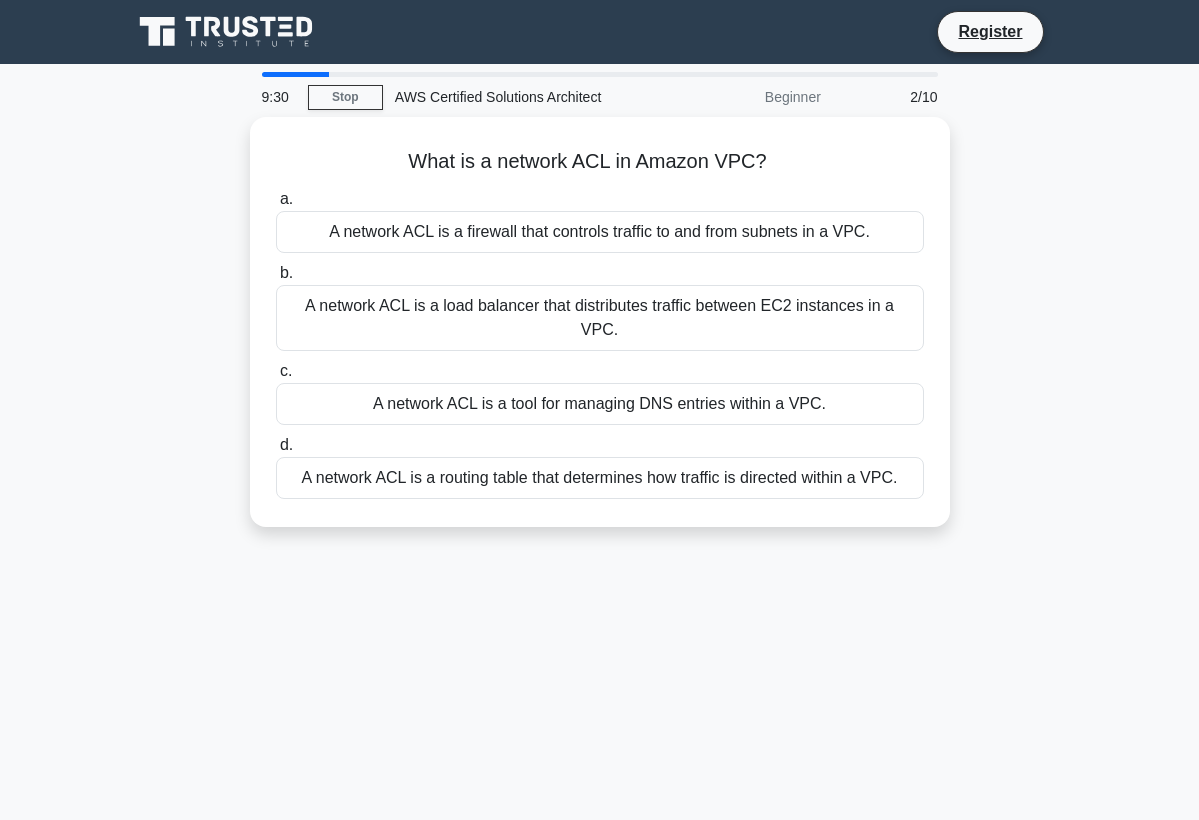 drag, startPoint x: 355, startPoint y: 324, endPoint x: 211, endPoint y: 461, distance: 198.75865 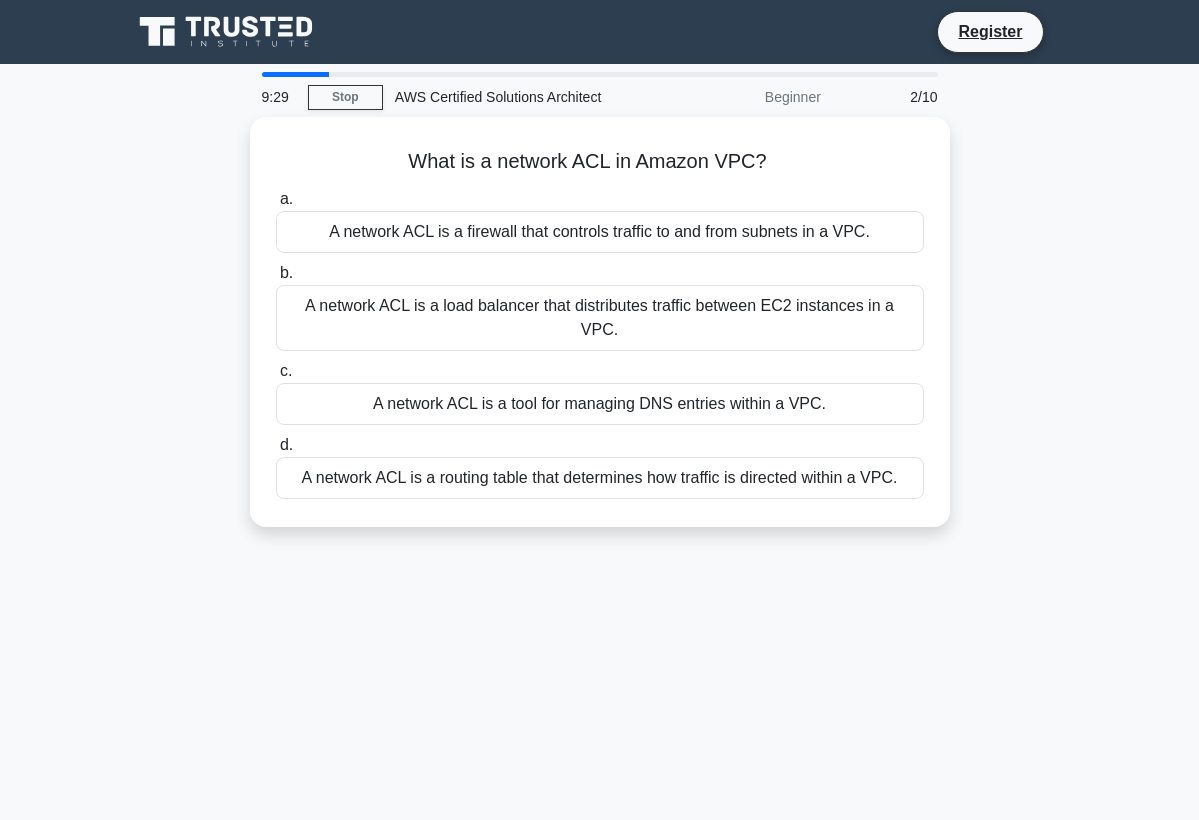click on "What is a network ACL in Amazon VPC?
.spinner_0XTQ{transform-origin:center;animation:spinner_y6GP .75s linear infinite}@keyframes spinner_y6GP{100%{transform:rotate(360deg)}}
a.
A network ACL is a firewall that controls traffic to and from subnets in a [REGION].
b. c." at bounding box center (600, 334) 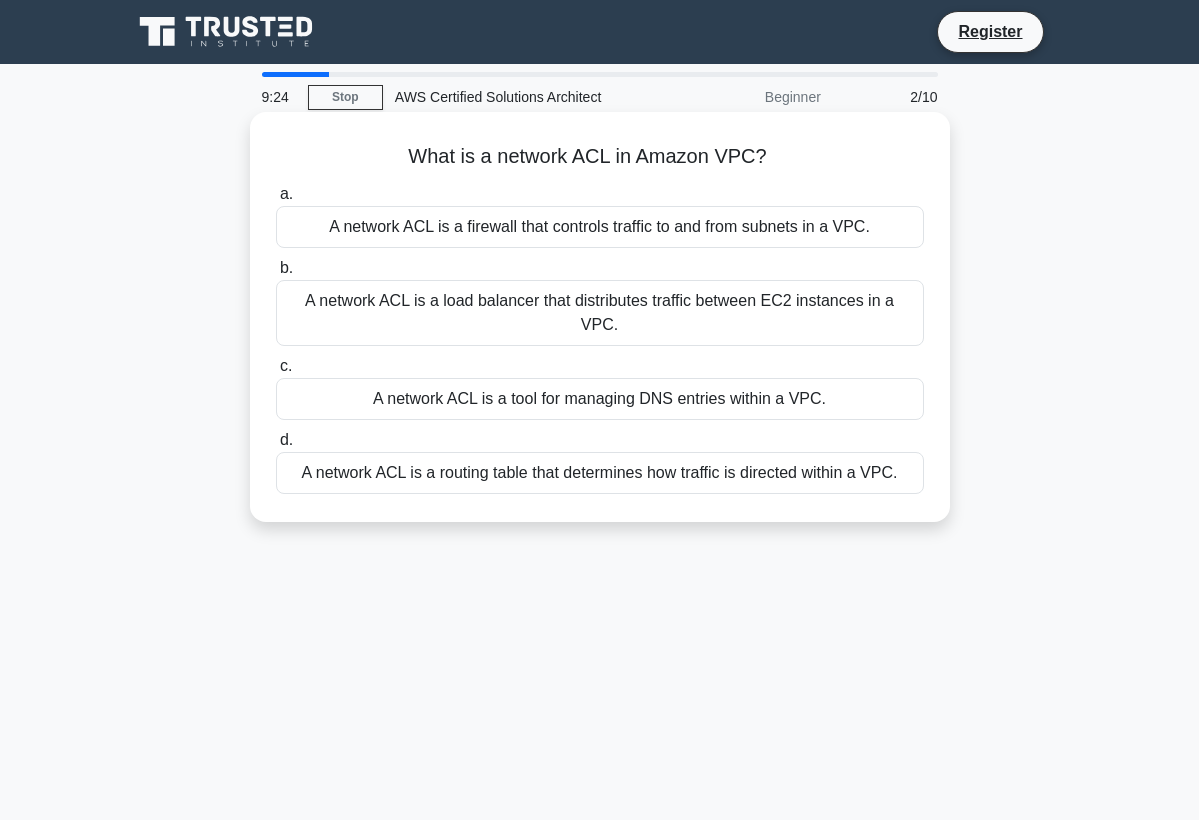 click on "A network ACL is a firewall that controls traffic to and from subnets in a VPC." at bounding box center (600, 227) 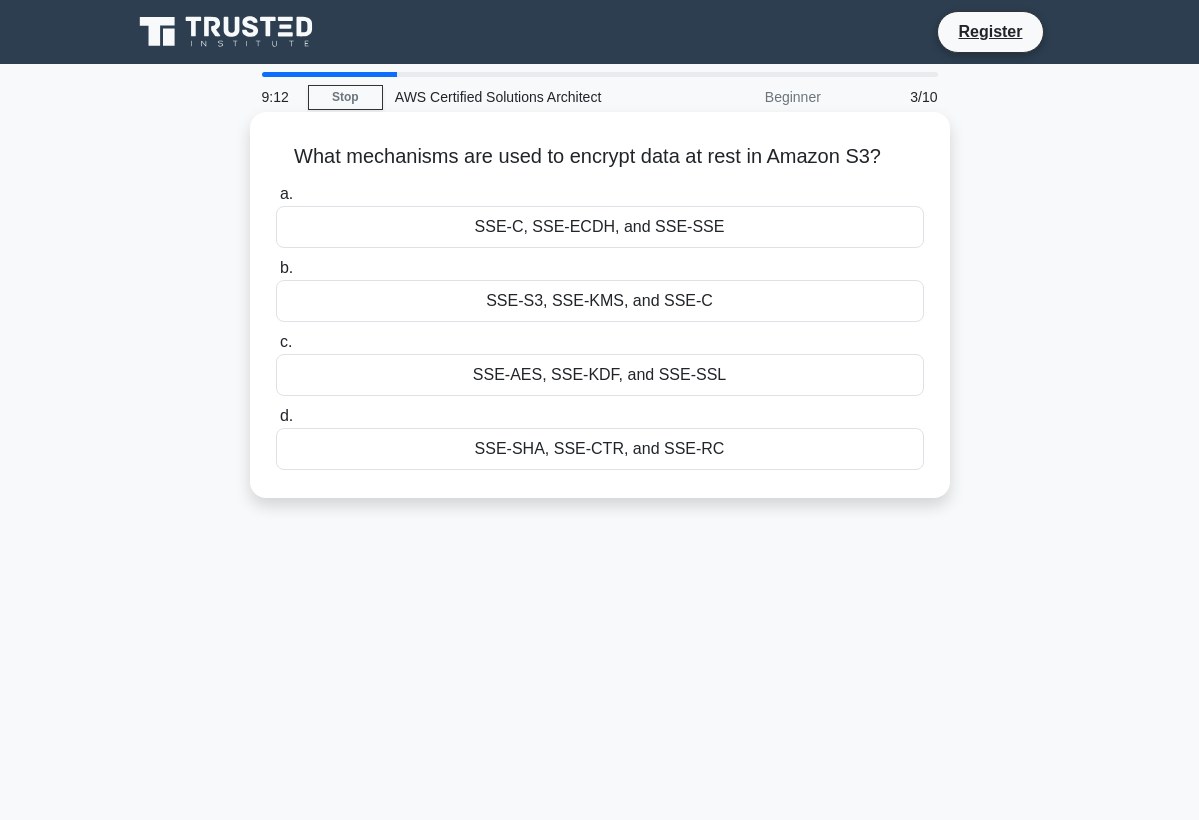 click on "SSE-S3, SSE-KMS, and SSE-C" at bounding box center (600, 301) 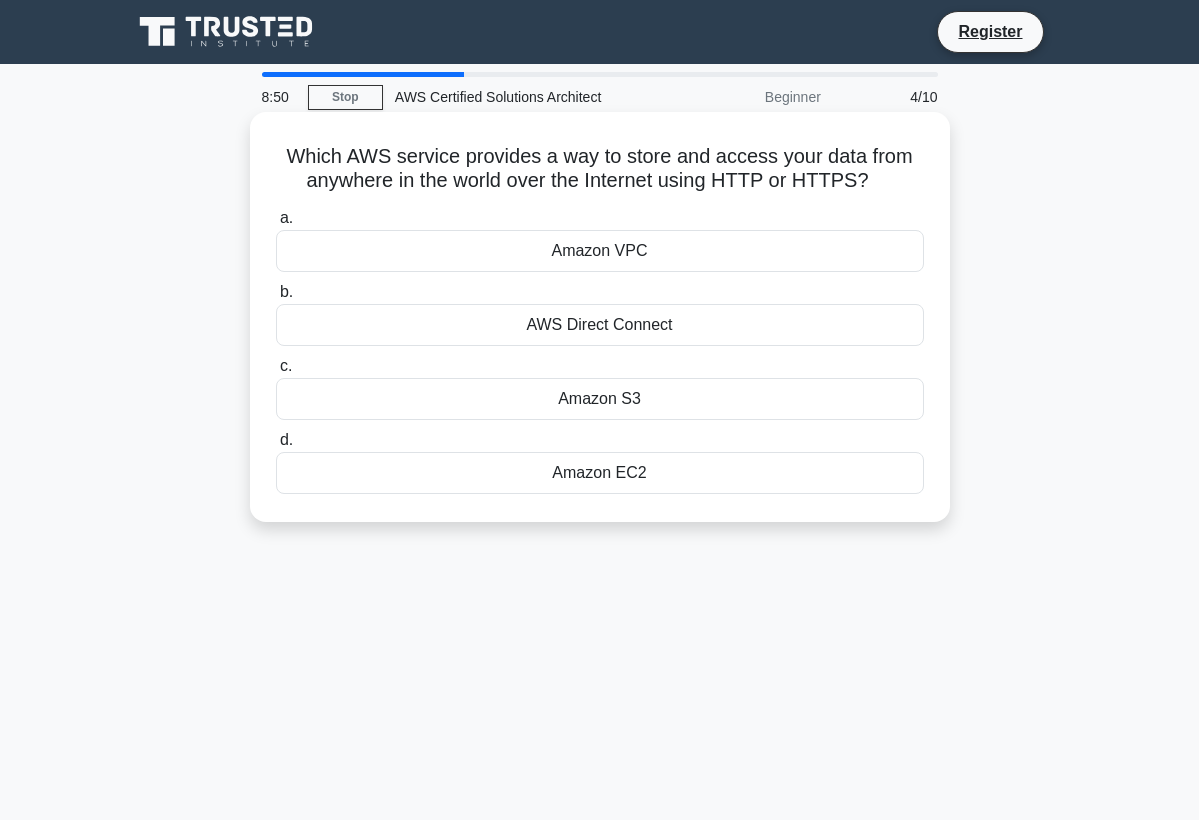 drag, startPoint x: 473, startPoint y: 187, endPoint x: 868, endPoint y: 177, distance: 395.12656 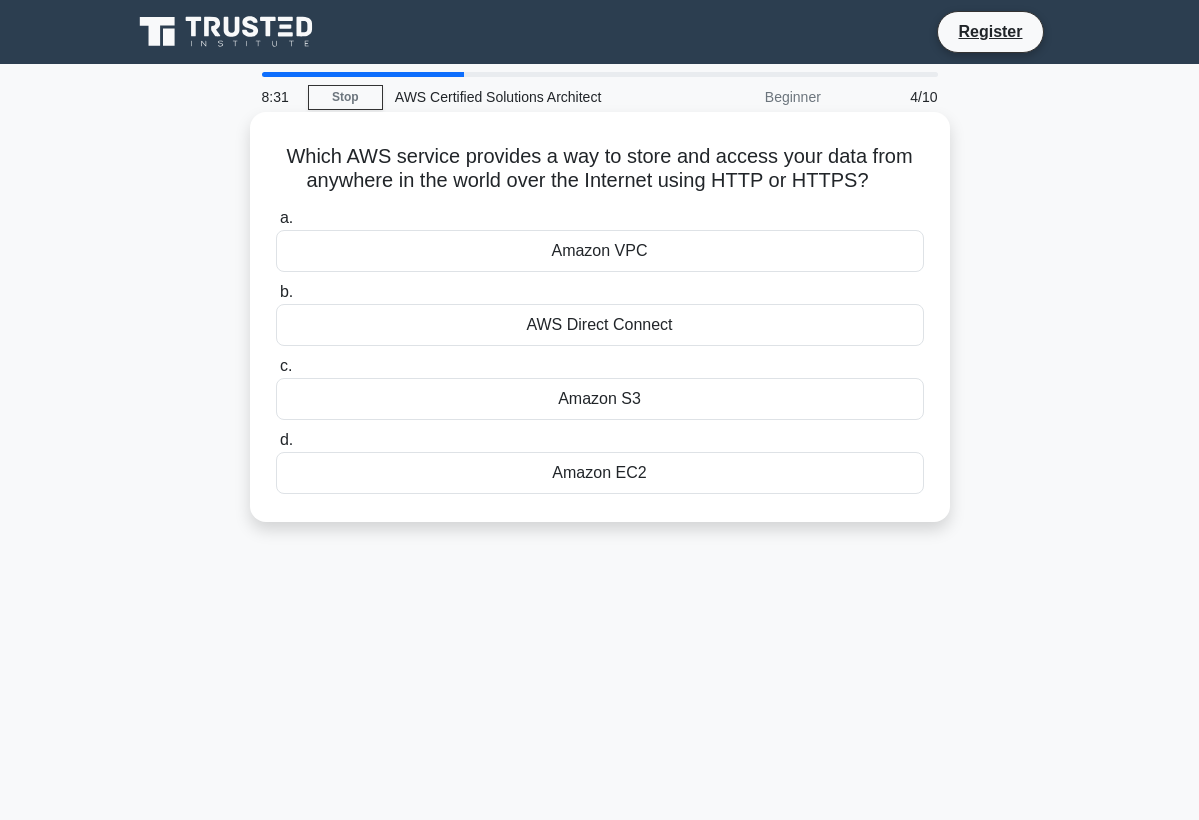 click on "Amazon S3" at bounding box center (600, 399) 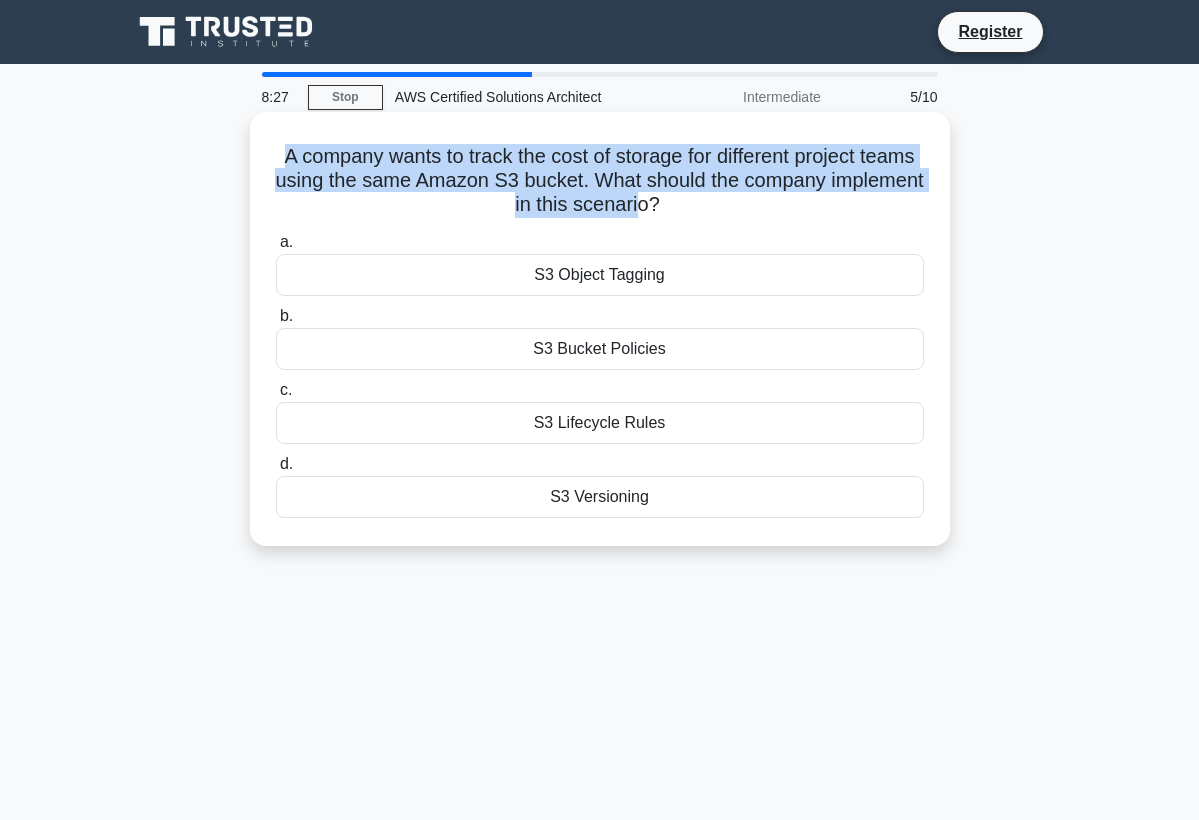 drag, startPoint x: 280, startPoint y: 160, endPoint x: 640, endPoint y: 203, distance: 362.55896 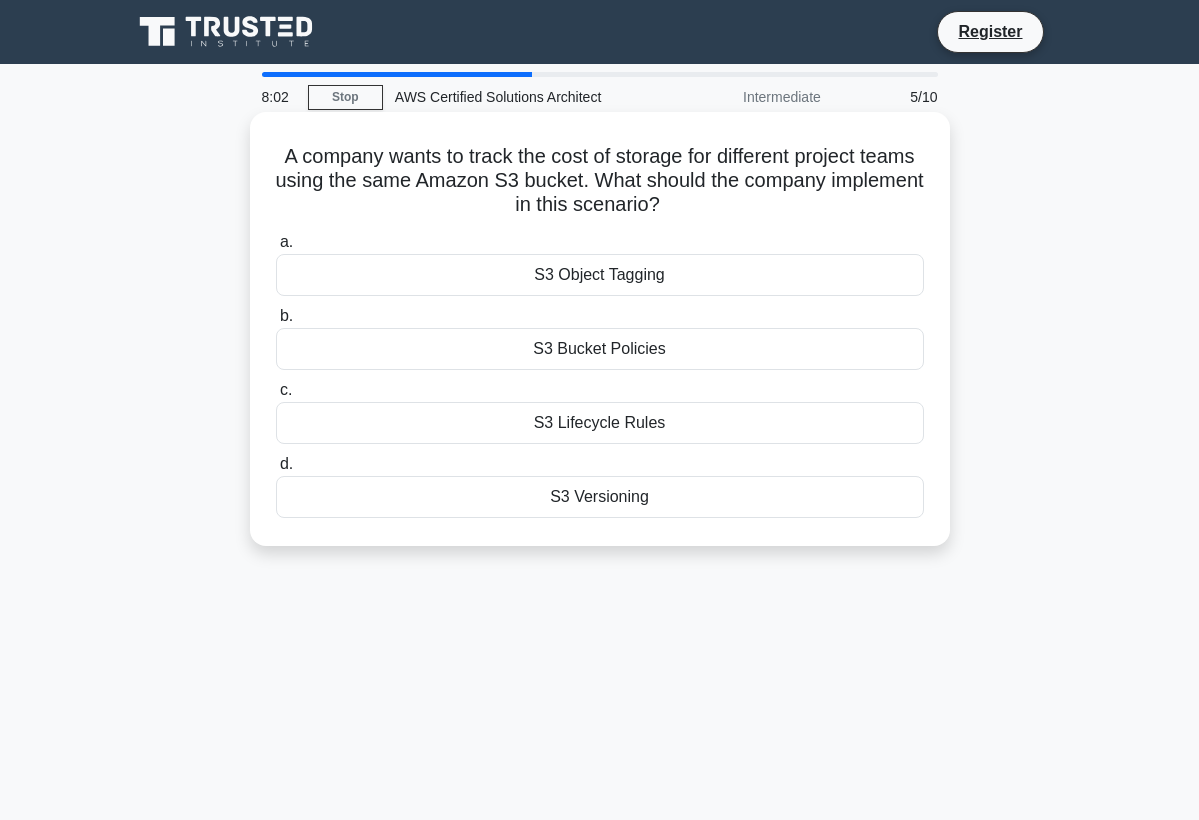click on "S3 Object Tagging" at bounding box center (600, 275) 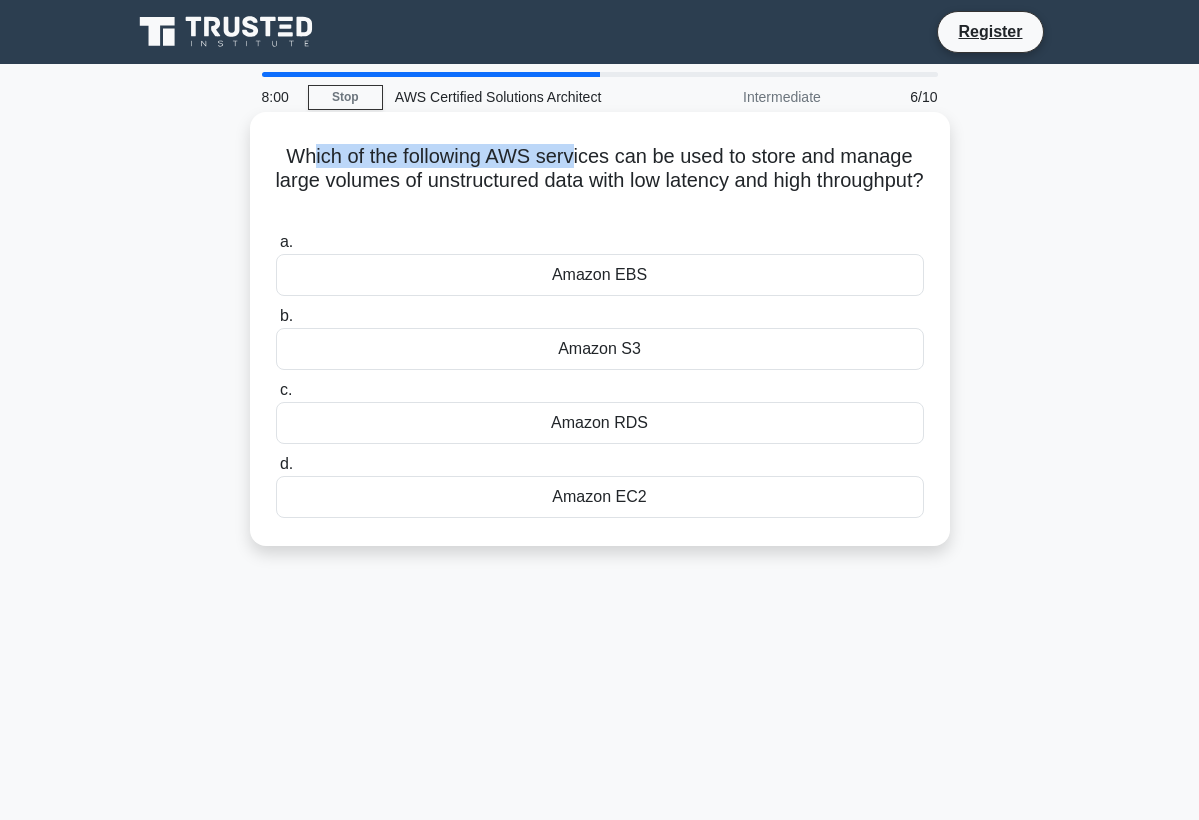 drag, startPoint x: 314, startPoint y: 155, endPoint x: 571, endPoint y: 162, distance: 257.0953 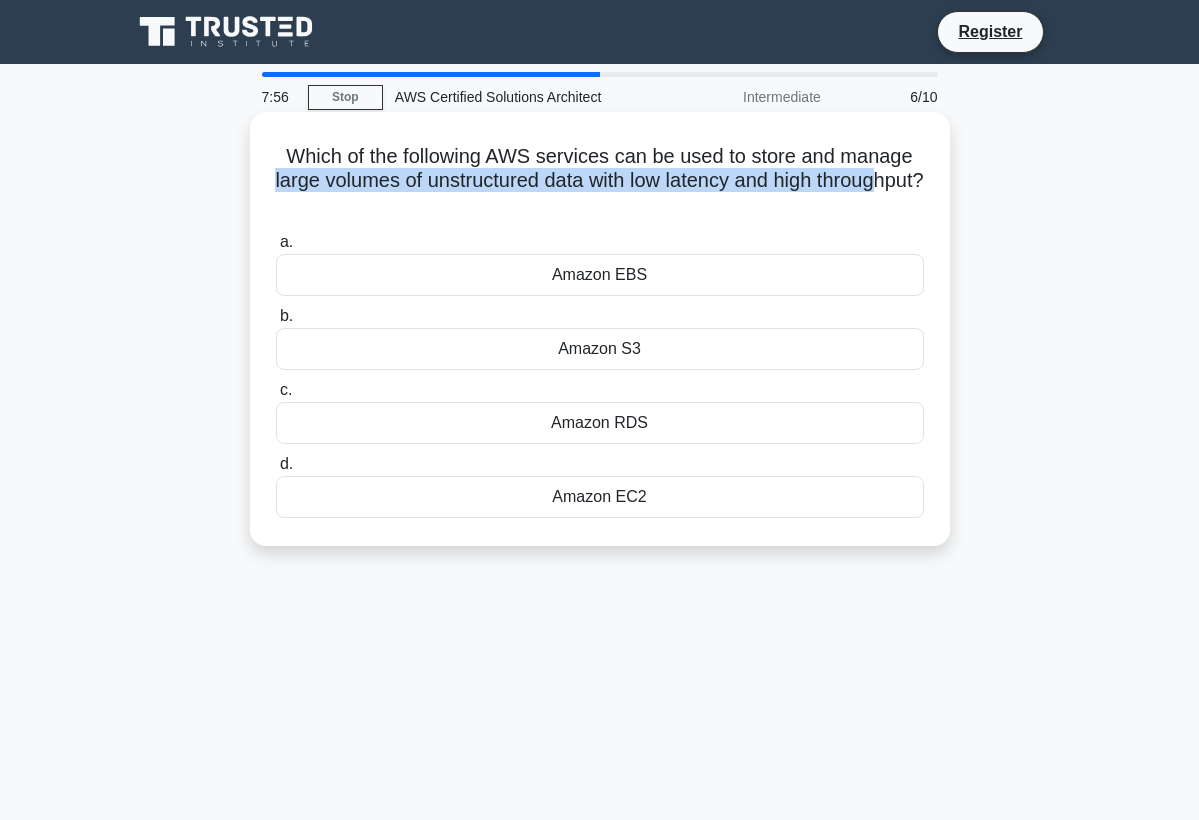 drag, startPoint x: 316, startPoint y: 171, endPoint x: 596, endPoint y: 207, distance: 282.3048 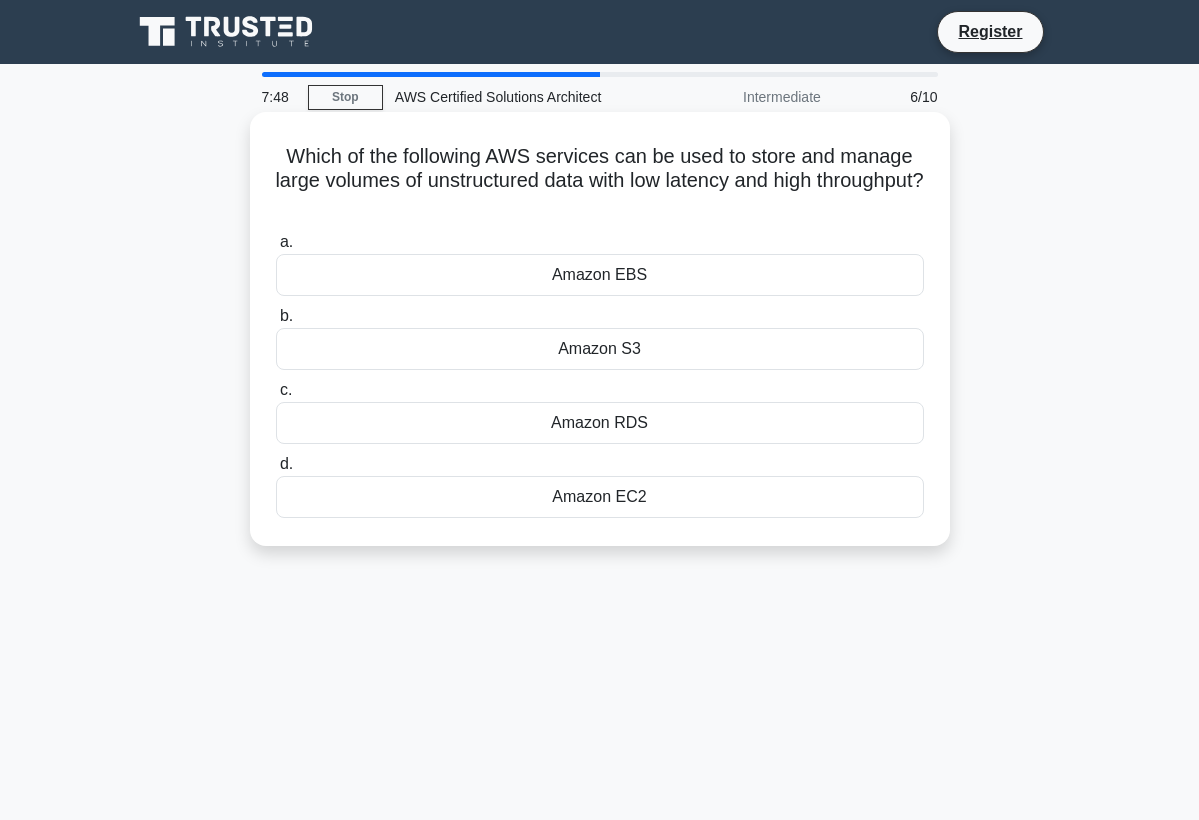 click on ".spinner_0XTQ{transform-origin:center;animation:spinner_y6GP .75s linear infinite}@keyframes spinner_y6GP{100%{transform:rotate(360deg)}}" 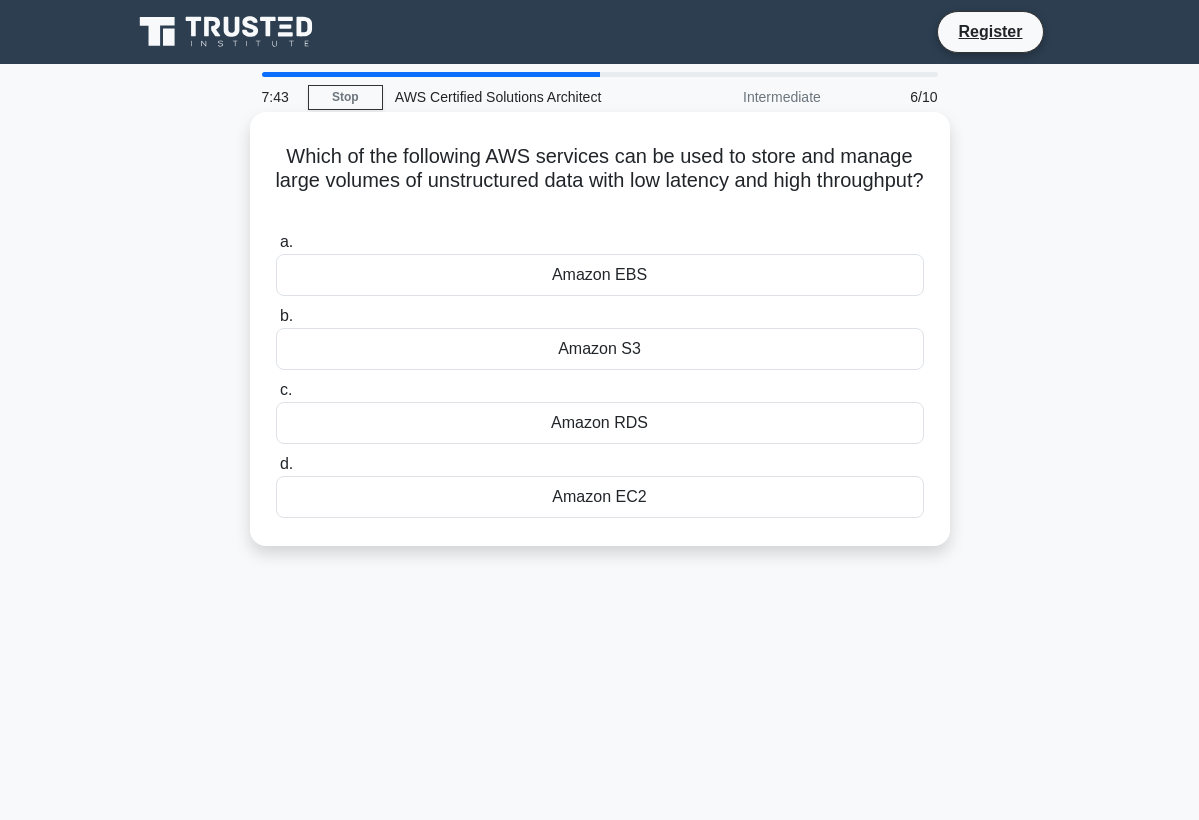 drag, startPoint x: 614, startPoint y: 415, endPoint x: 774, endPoint y: 382, distance: 163.36769 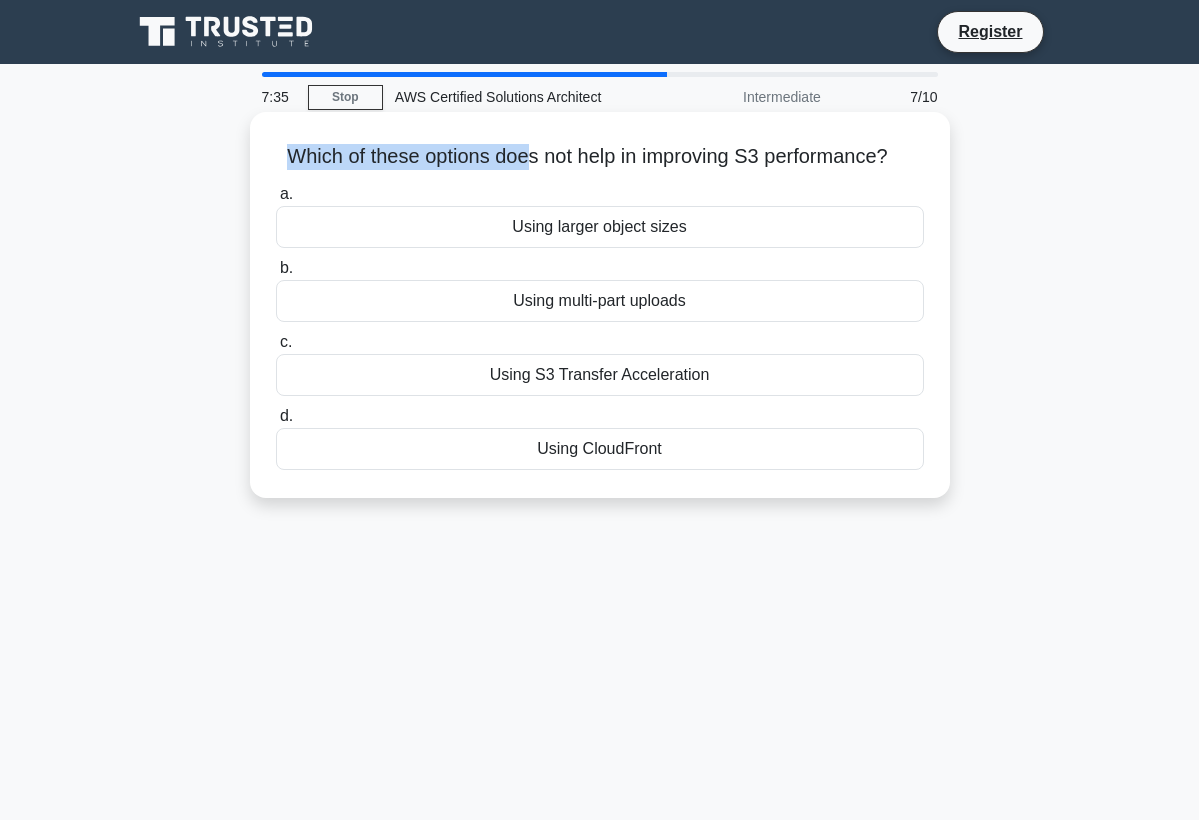 drag, startPoint x: 284, startPoint y: 157, endPoint x: 523, endPoint y: 157, distance: 239 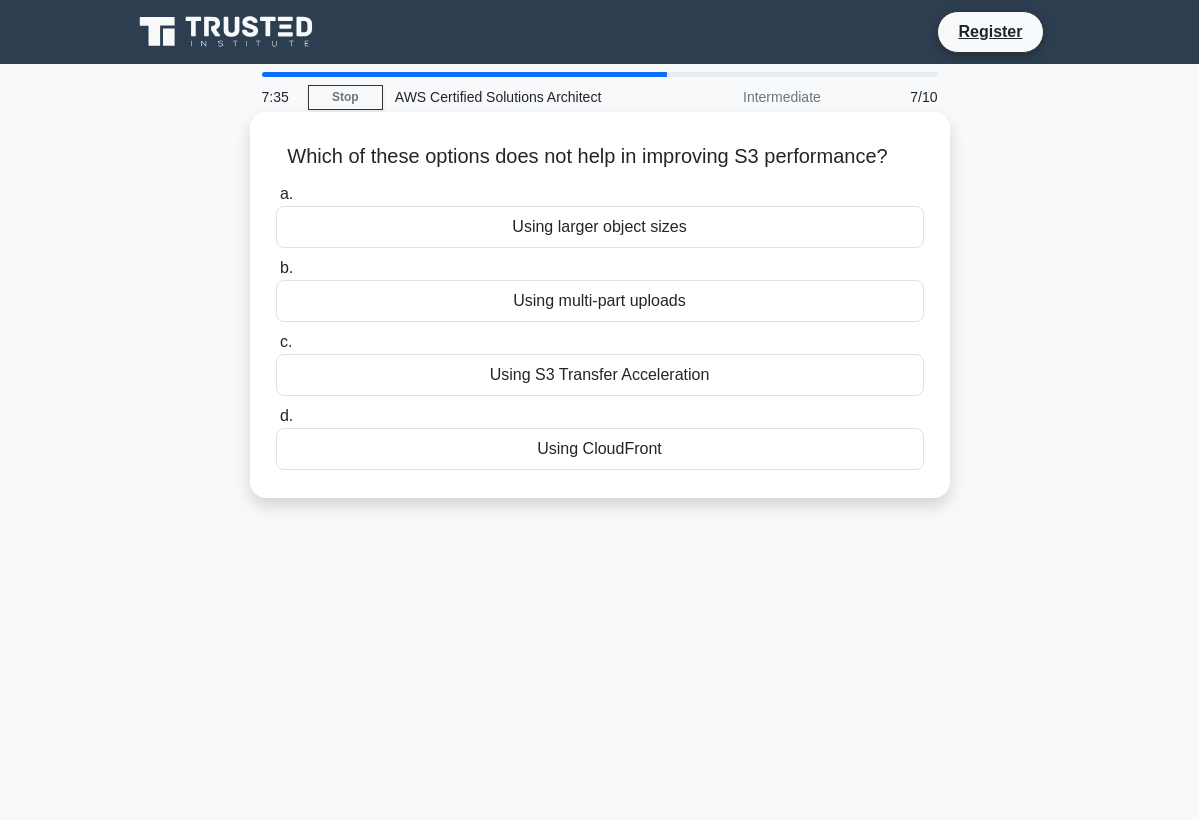 click on "Which of these options does not help in improving S3 performance?
.spinner_0XTQ{transform-origin:center;animation:spinner_y6GP .75s linear infinite}@keyframes spinner_y6GP{100%{transform:rotate(360deg)}}" at bounding box center [600, 157] 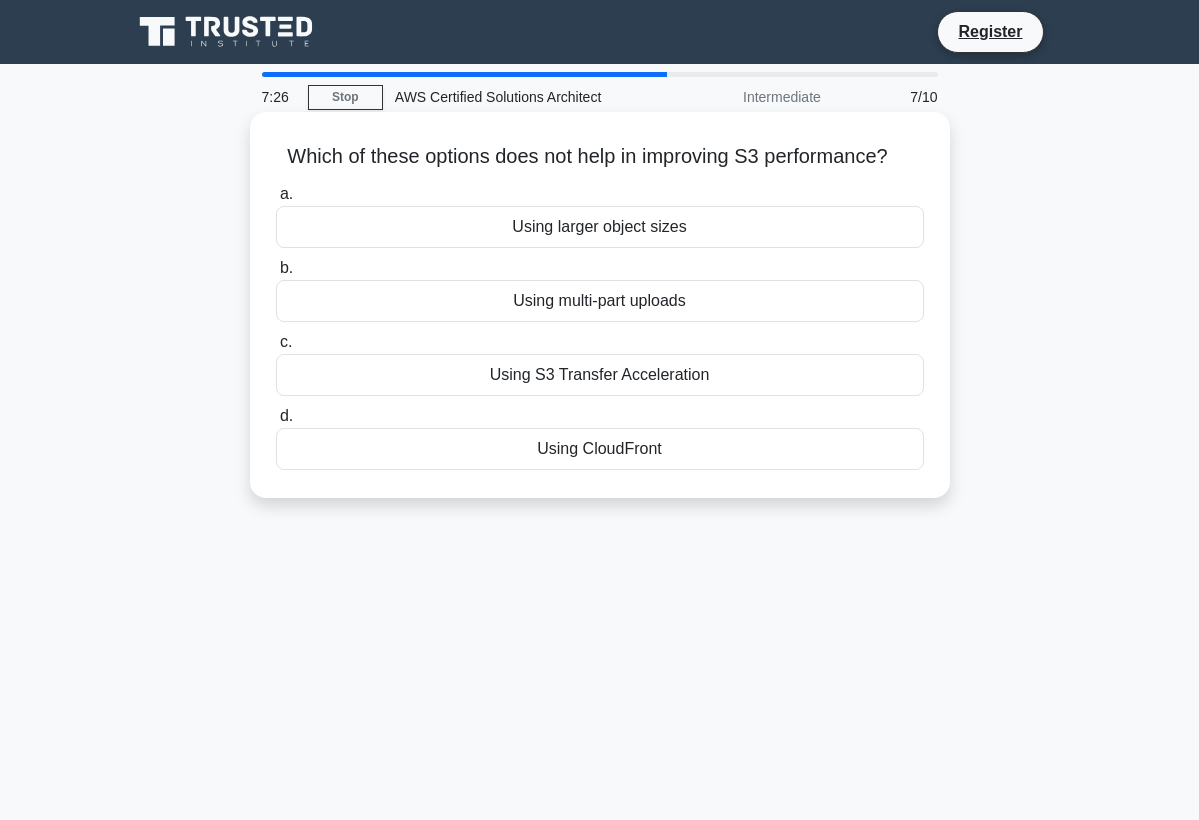 click on "Using larger object sizes" at bounding box center [600, 227] 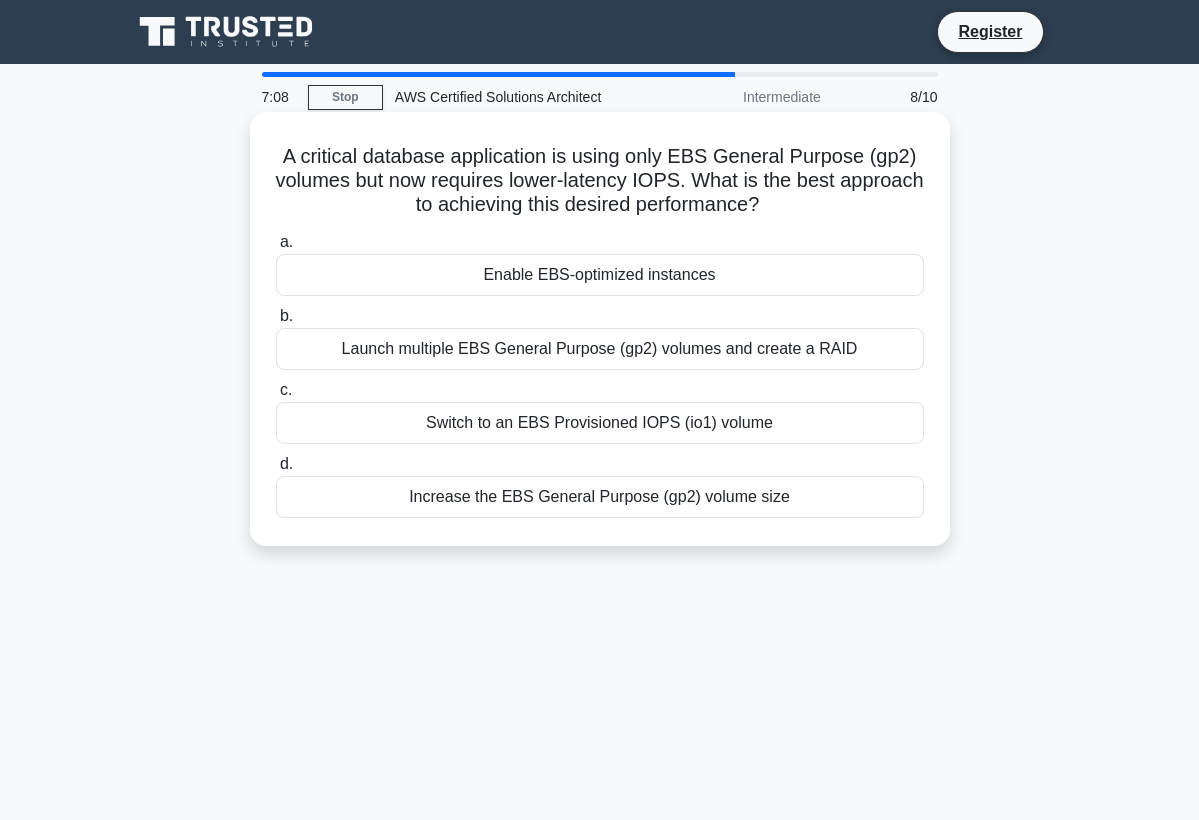click on "Switch to an EBS Provisioned IOPS (io1) volume" at bounding box center [600, 423] 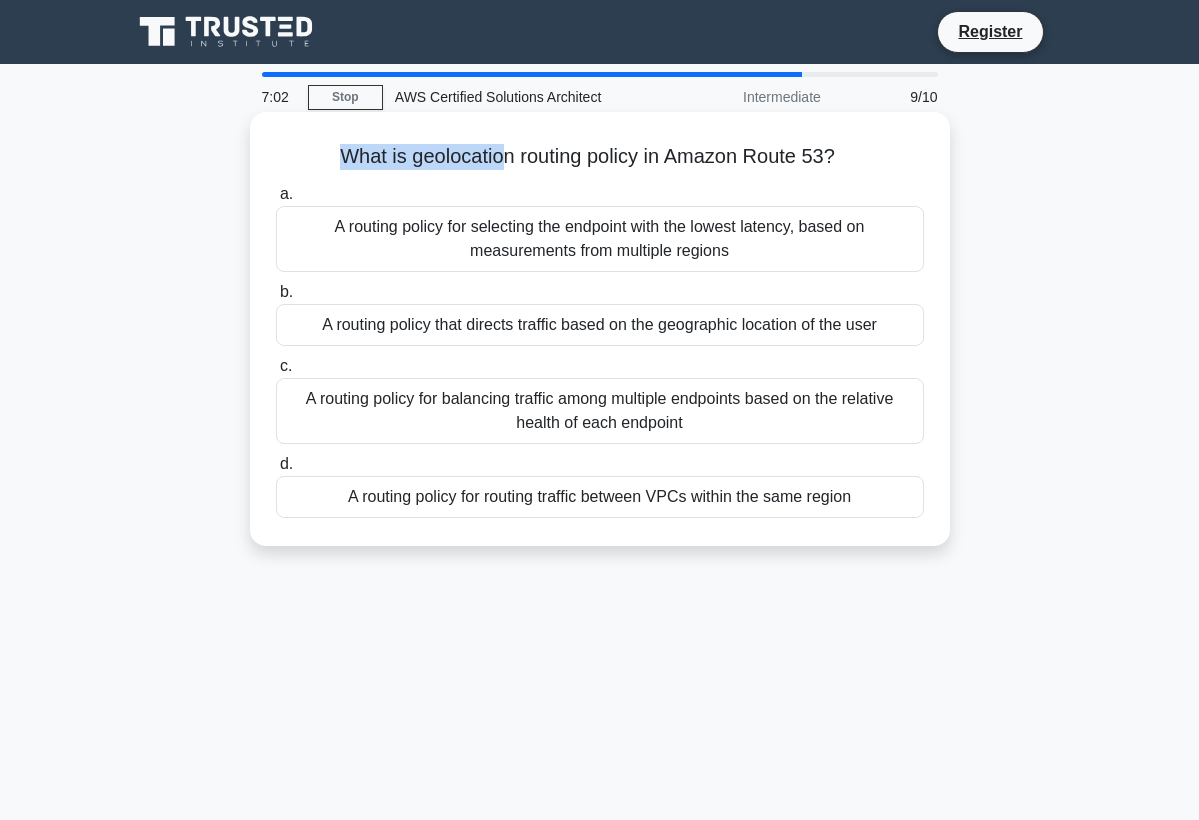 drag, startPoint x: 331, startPoint y: 159, endPoint x: 496, endPoint y: 160, distance: 165.00304 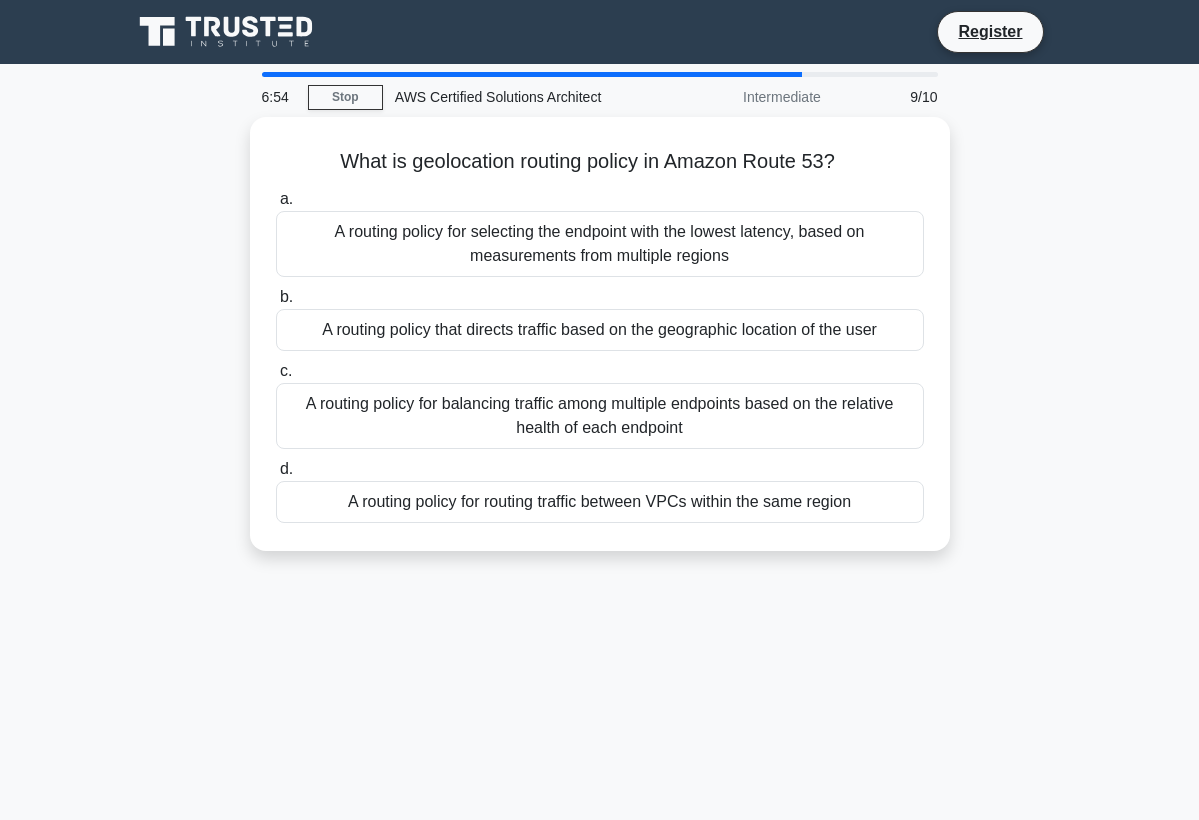 click on "What is geolocation routing policy in Amazon Route 53?
.spinner_0XTQ{transform-origin:center;animation:spinner_y6GP .75s linear infinite}@keyframes spinner_y6GP{100%{transform:rotate(360deg)}}
a.
A routing policy for selecting the endpoint with the lowest latency, based on measurements from multiple regions
b. c." at bounding box center [600, 346] 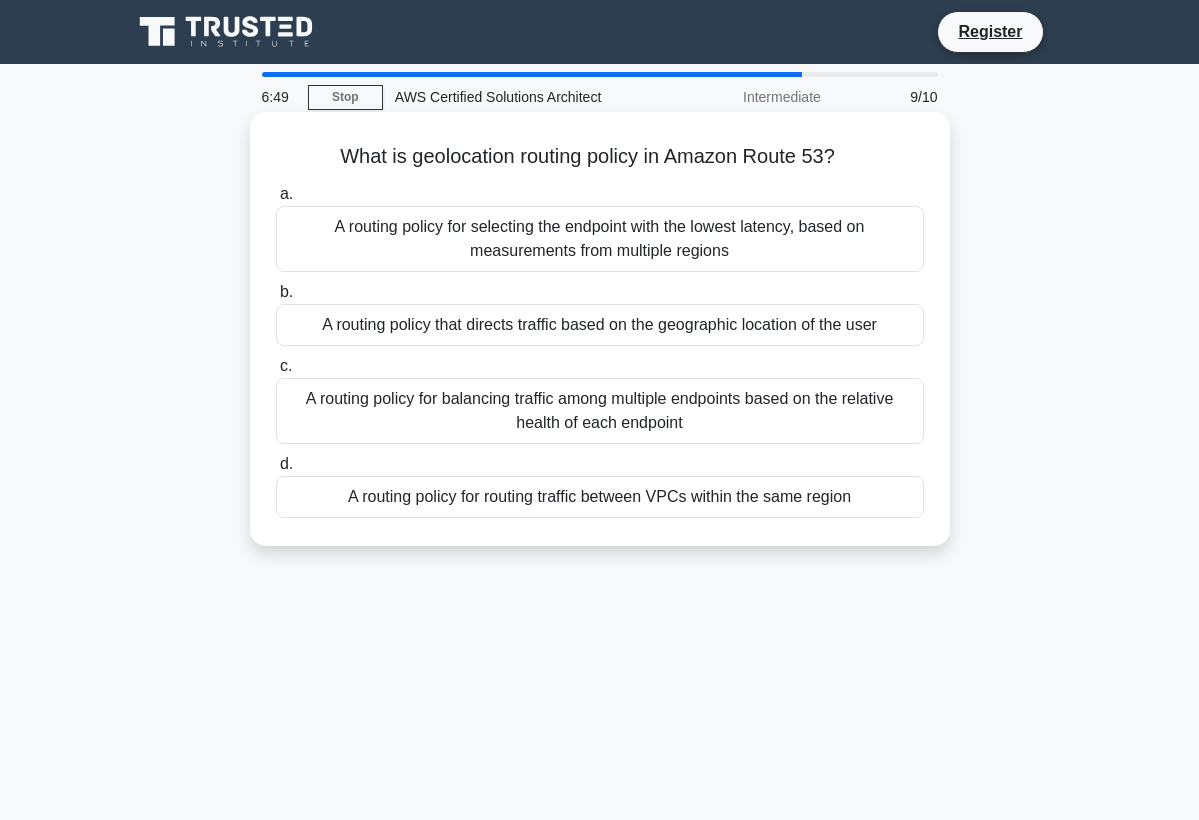 click on "A routing policy that directs traffic based on the geographic location of the user" at bounding box center (600, 325) 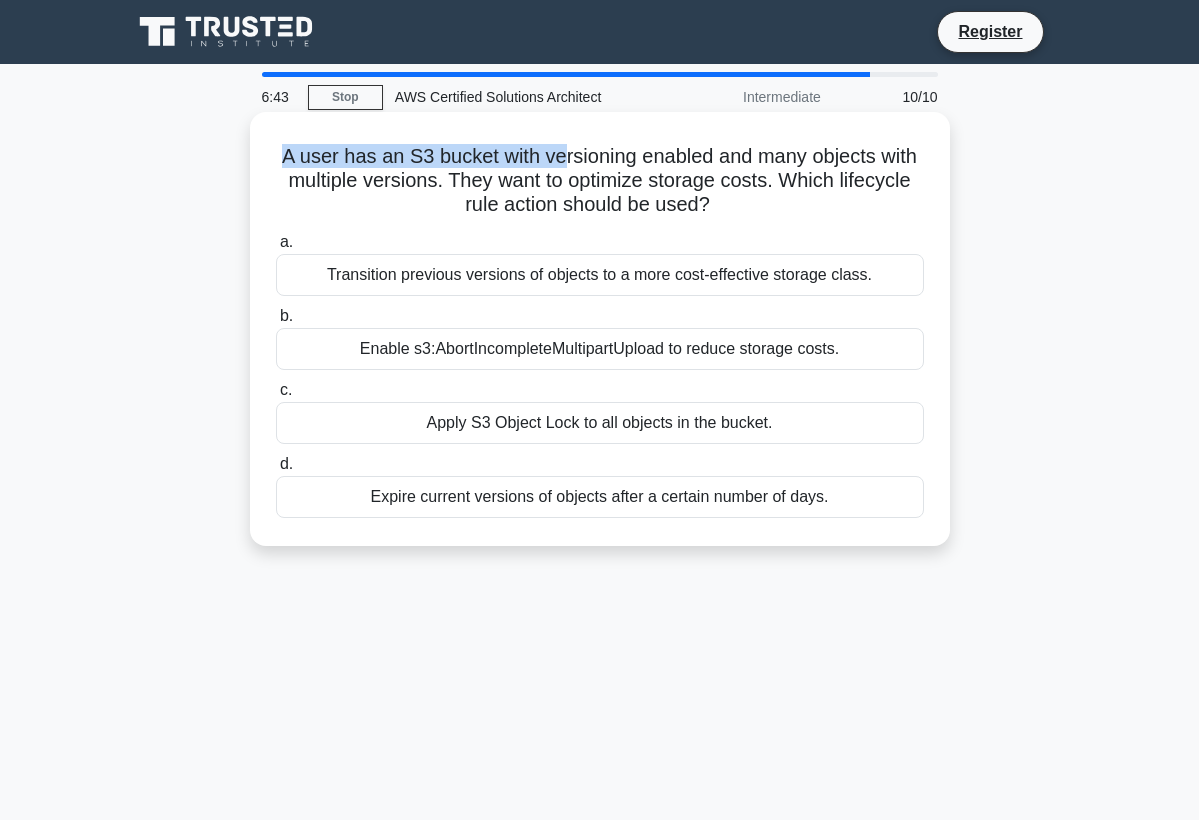 drag, startPoint x: 275, startPoint y: 153, endPoint x: 567, endPoint y: 160, distance: 292.0839 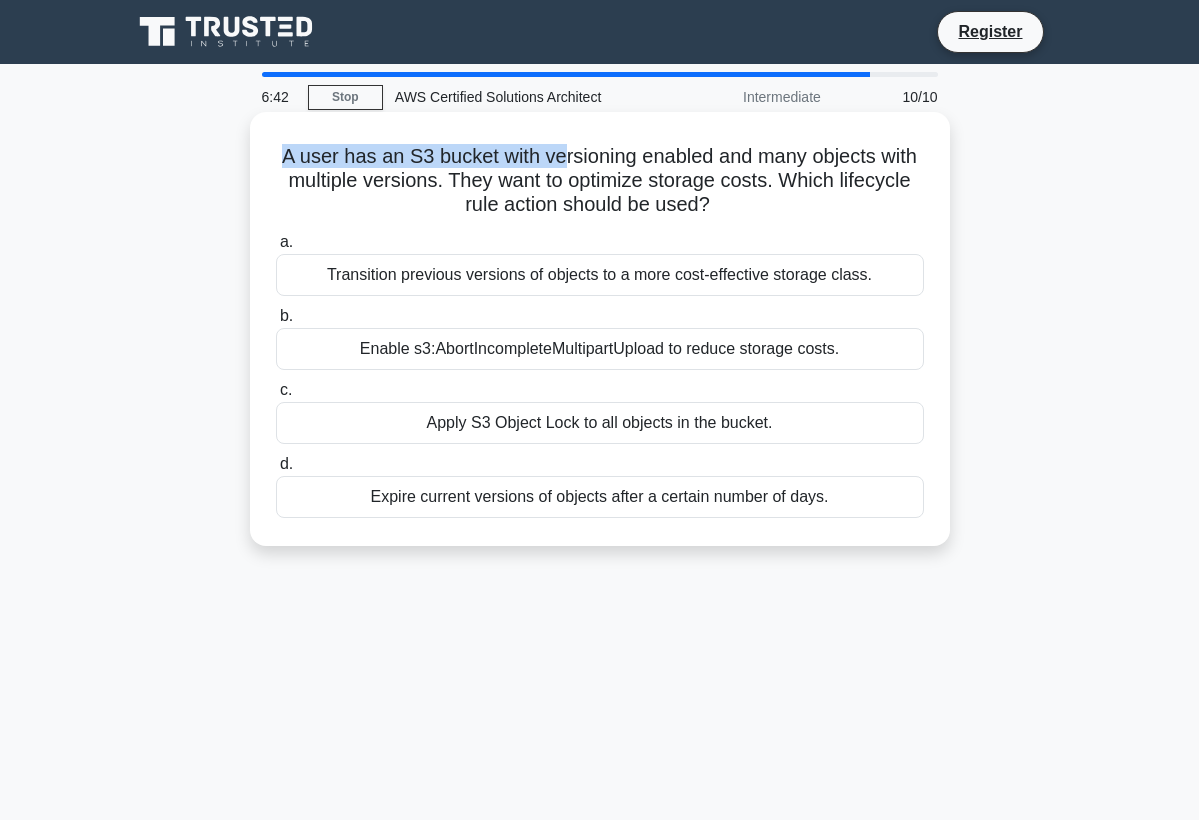 click on "A user has an S3 bucket with versioning enabled and many objects with multiple versions. They want to optimize storage costs. Which lifecycle rule action should be used?
.spinner_0XTQ{transform-origin:center;animation:spinner_y6GP .75s linear infinite}@keyframes spinner_y6GP{100%{transform:rotate(360deg)}}" at bounding box center (600, 181) 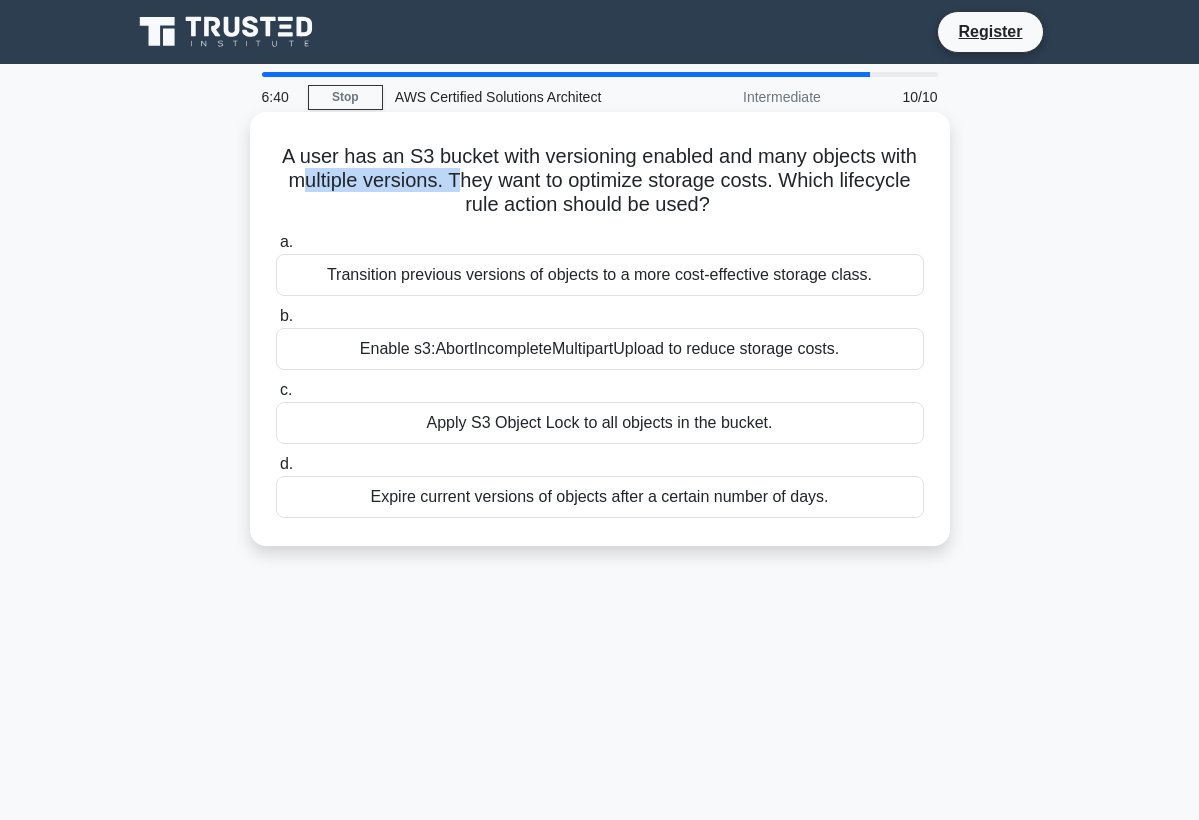 drag, startPoint x: 308, startPoint y: 181, endPoint x: 461, endPoint y: 181, distance: 153 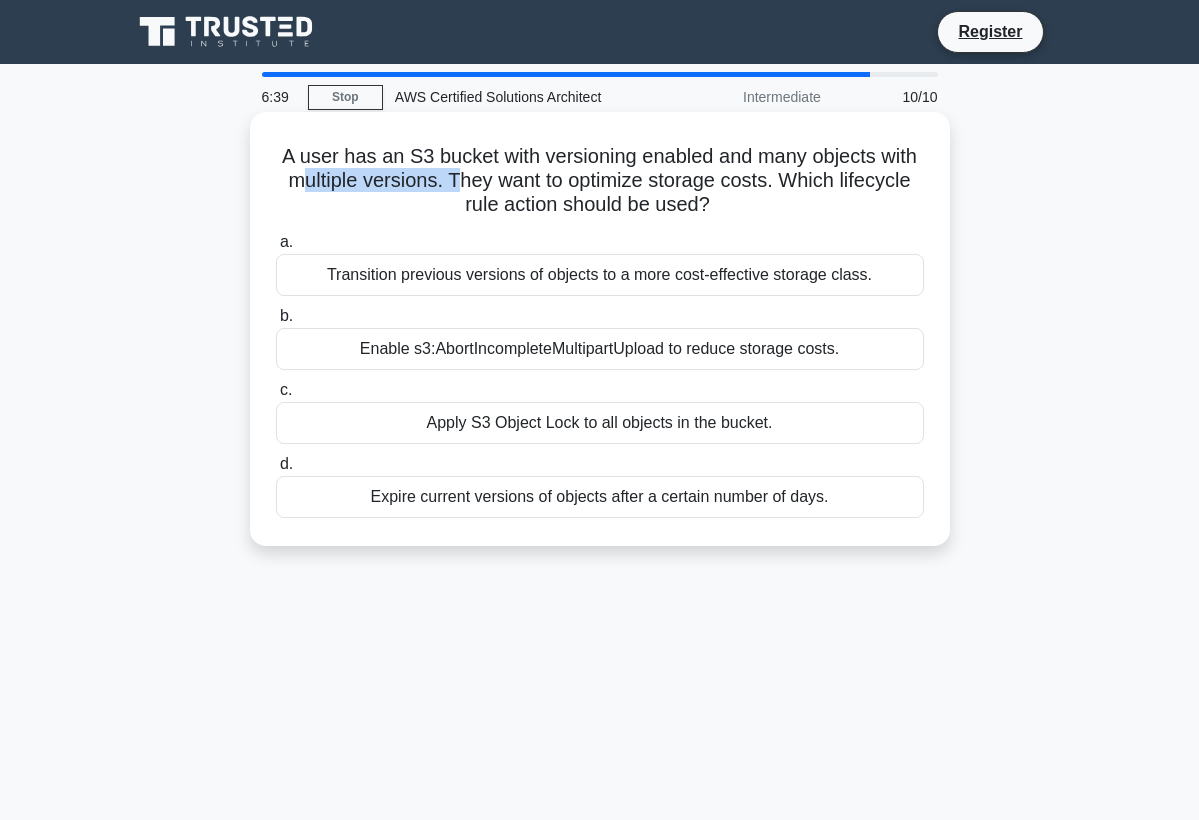 click on "A user has an S3 bucket with versioning enabled and many objects with multiple versions. They want to optimize storage costs. Which lifecycle rule action should be used?
.spinner_0XTQ{transform-origin:center;animation:spinner_y6GP .75s linear infinite}@keyframes spinner_y6GP{100%{transform:rotate(360deg)}}" at bounding box center (600, 181) 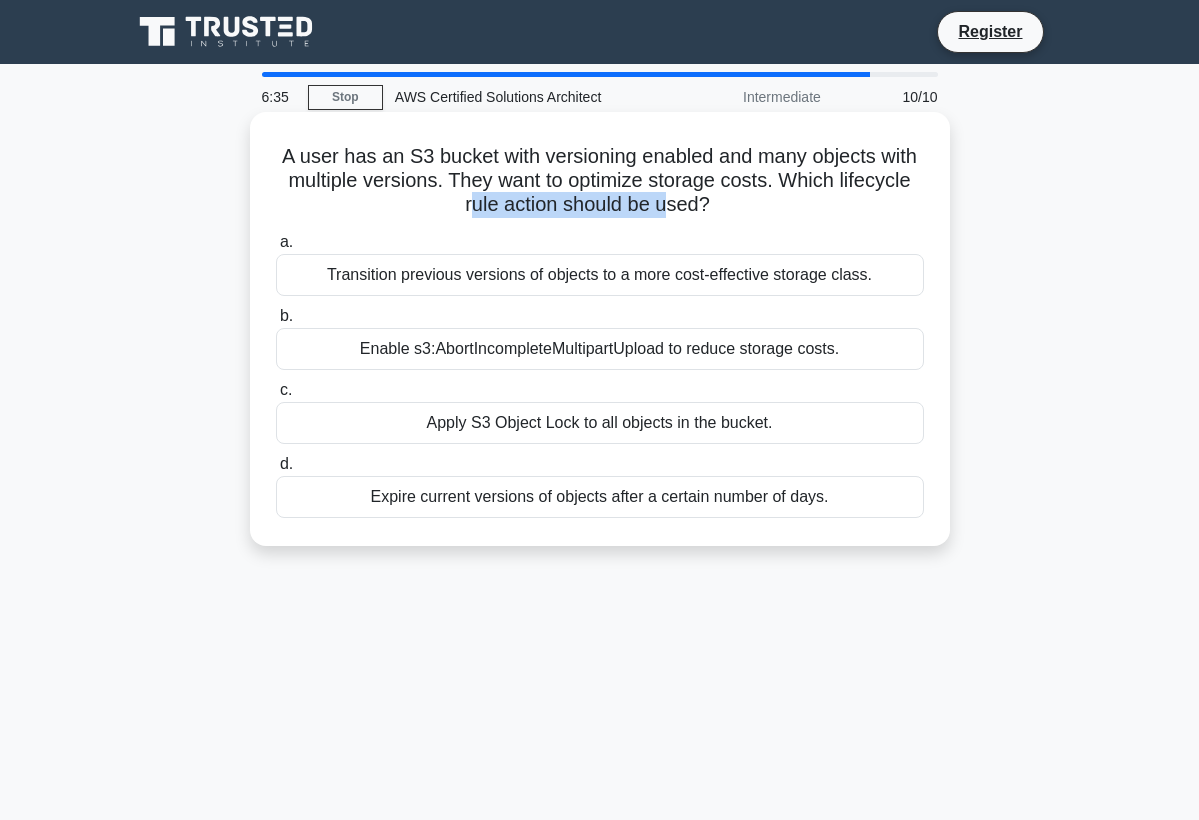 drag, startPoint x: 468, startPoint y: 207, endPoint x: 661, endPoint y: 207, distance: 193 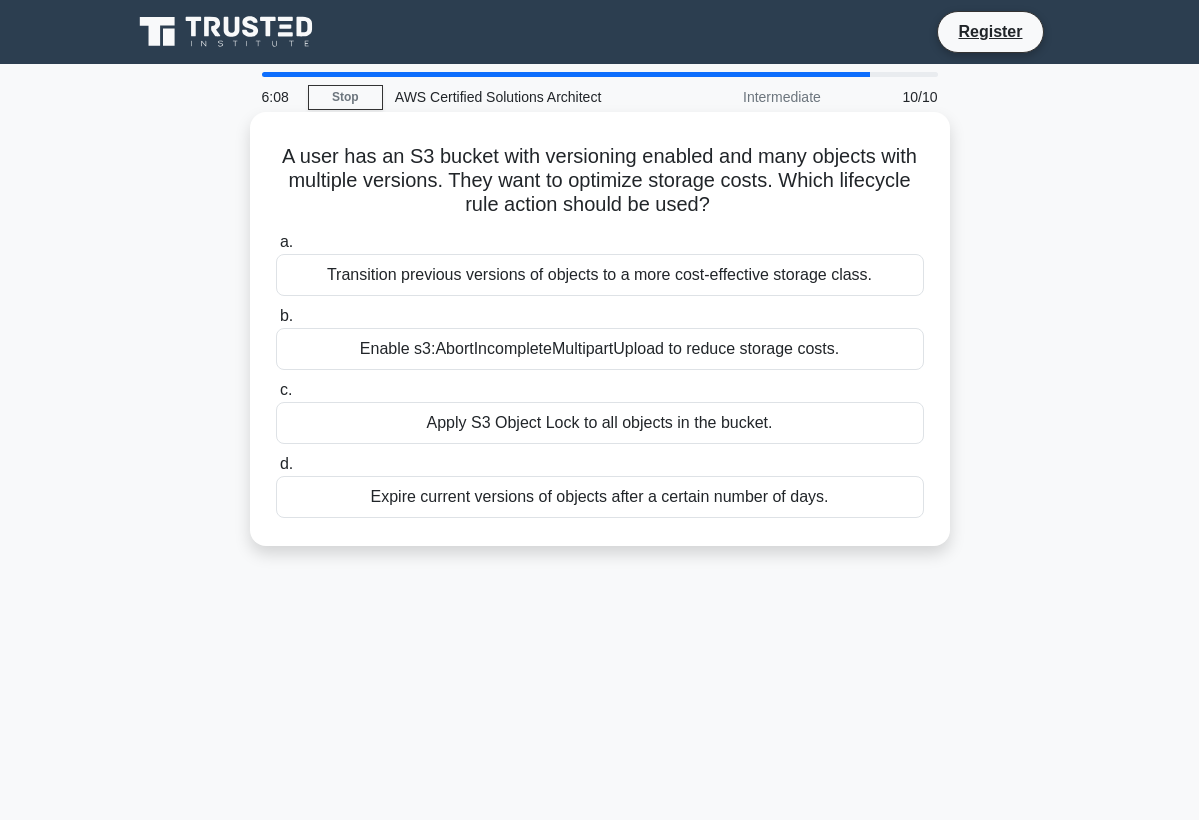 click on "Enable s3:AbortIncompleteMultipartUpload to reduce storage costs." at bounding box center (600, 349) 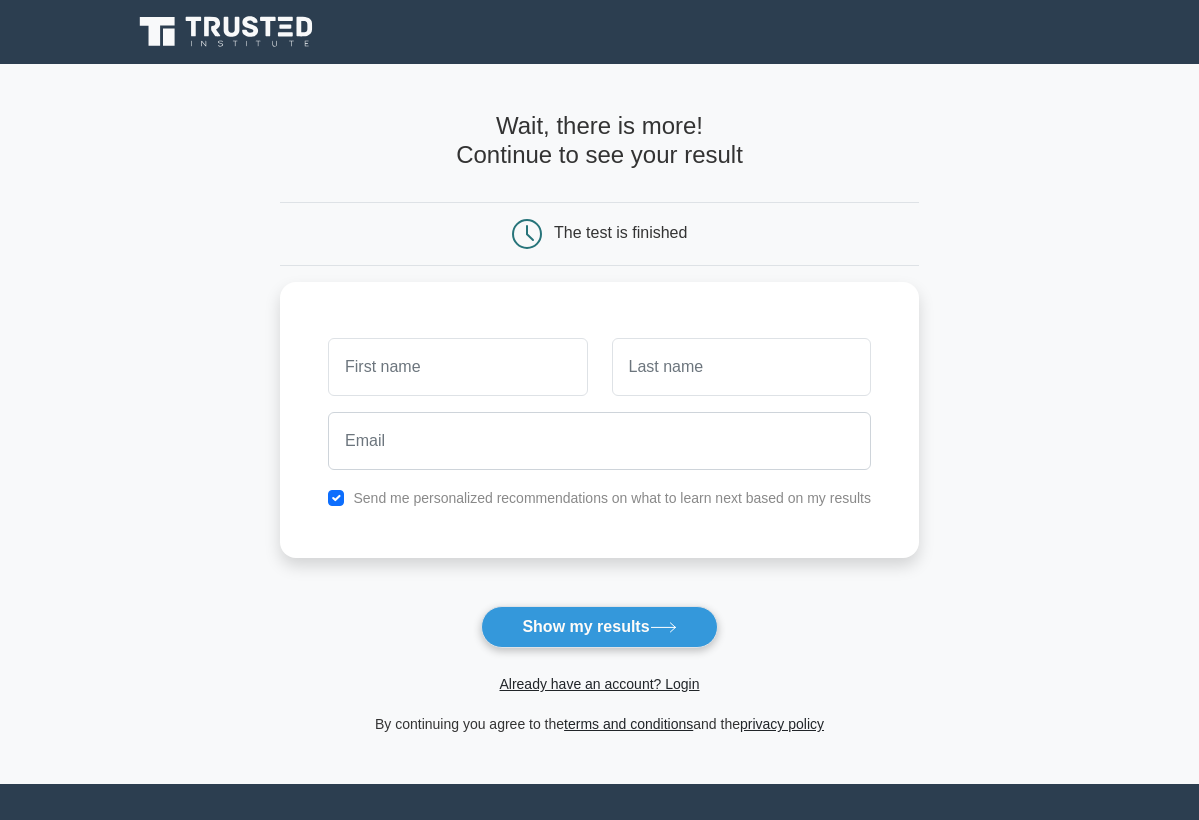 scroll, scrollTop: 0, scrollLeft: 0, axis: both 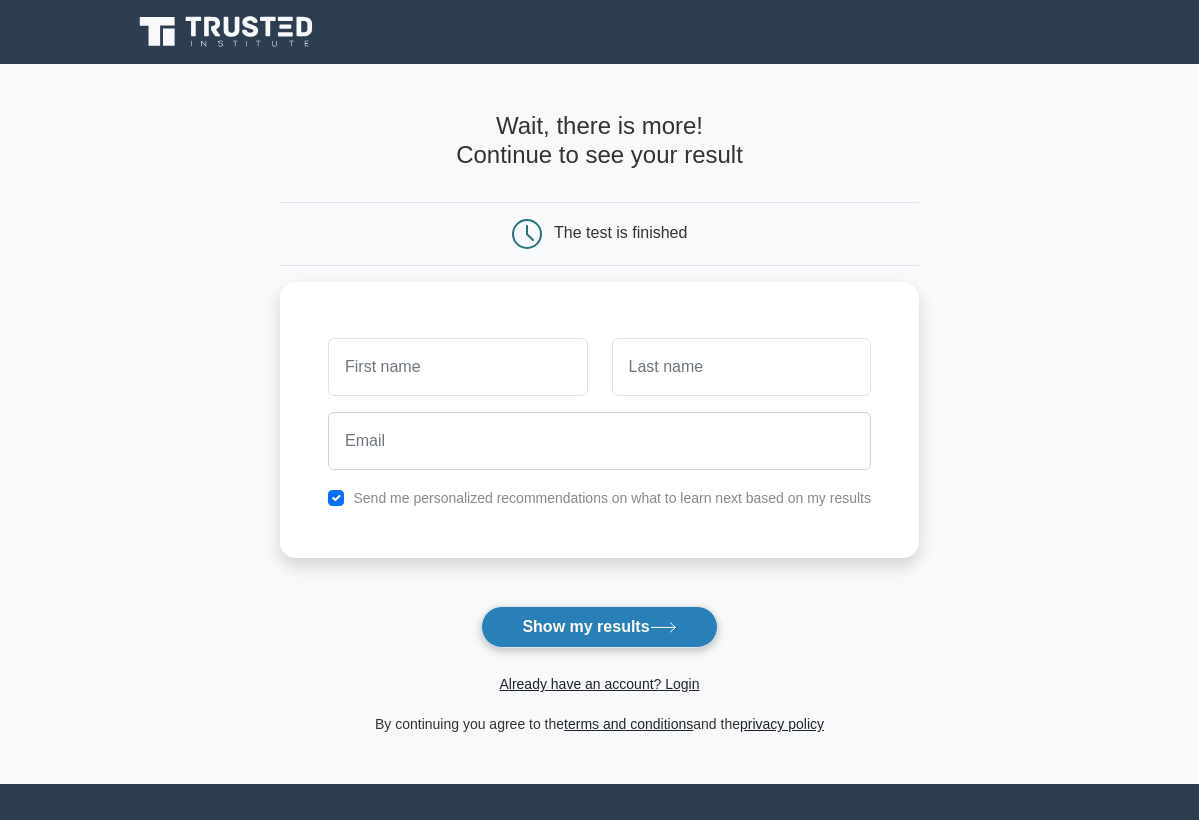 click on "Show my results" at bounding box center [599, 627] 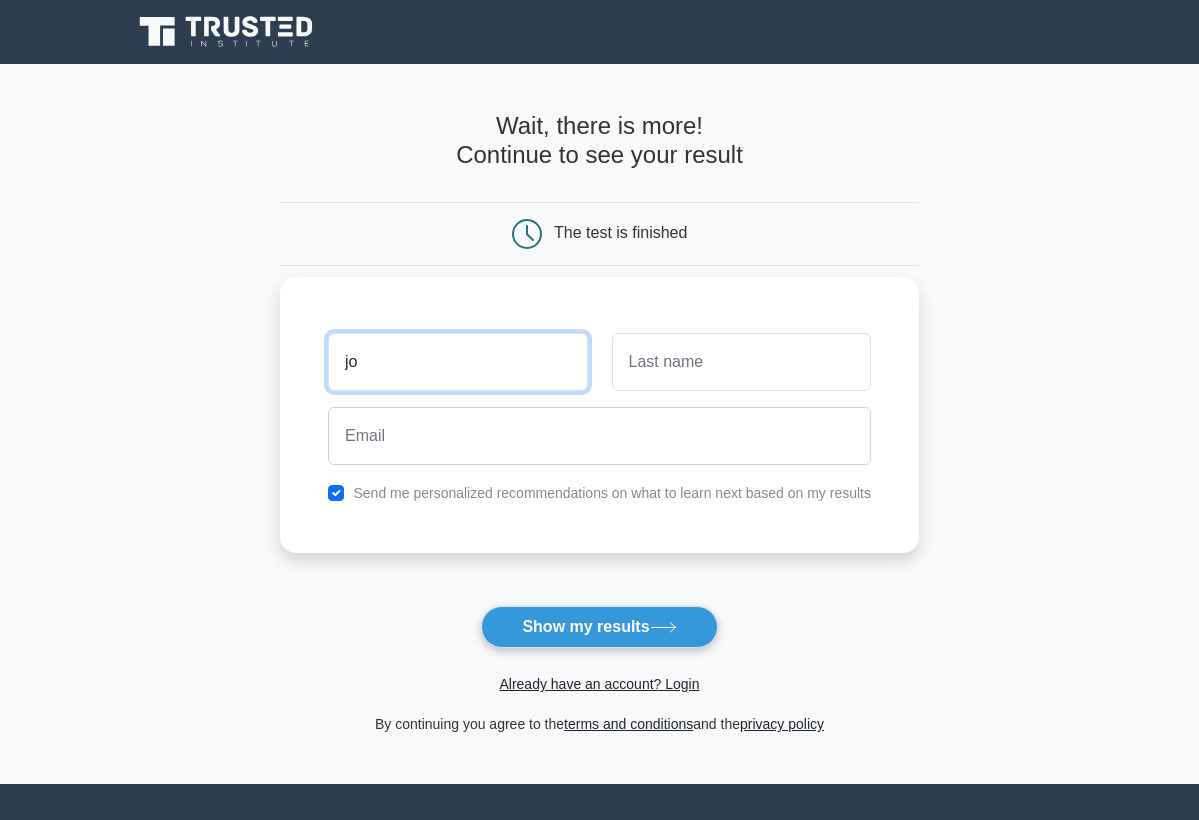 type on "j" 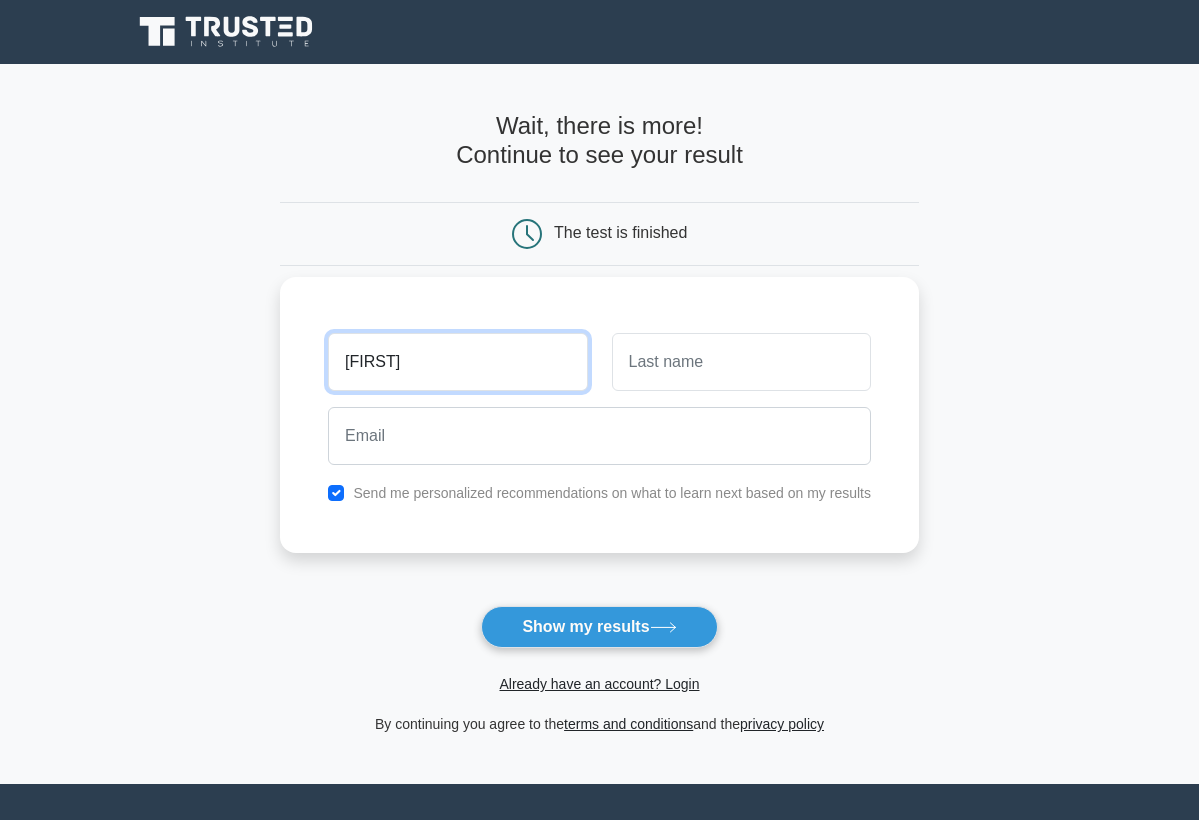 type on "Joseph" 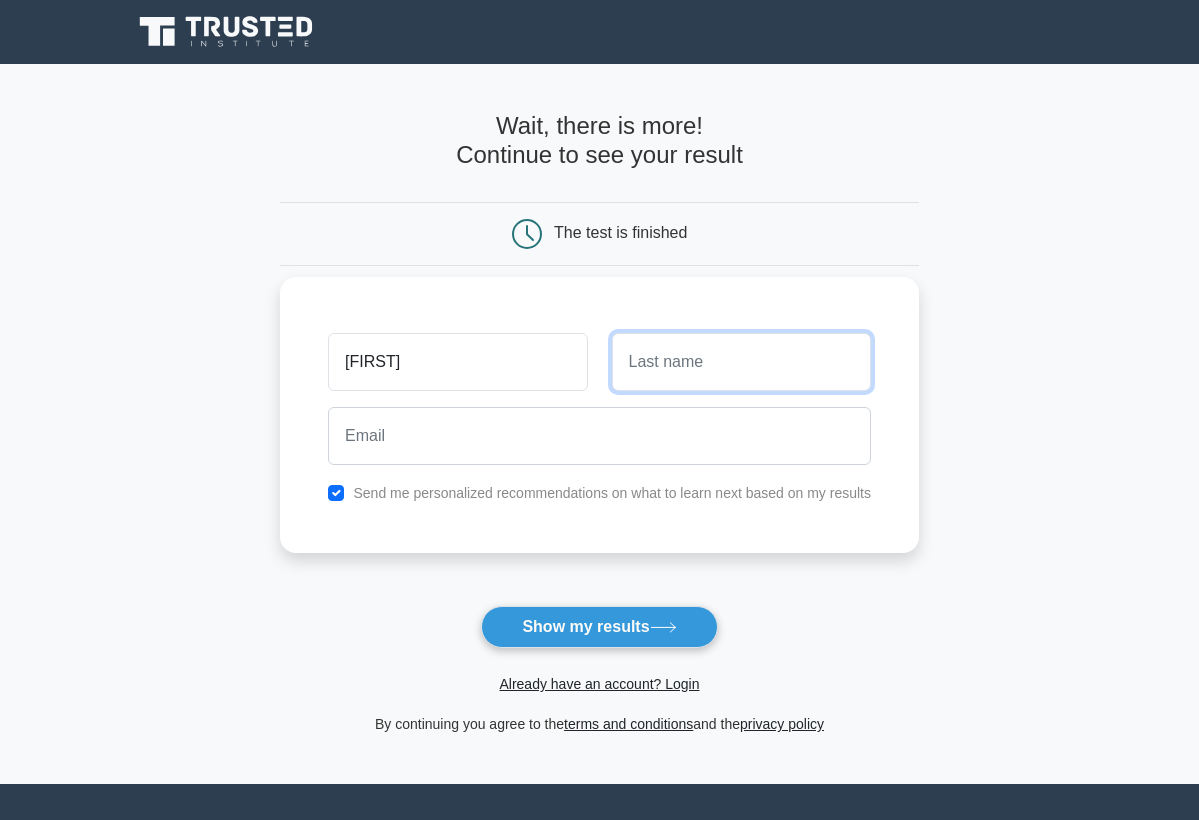 type on "F" 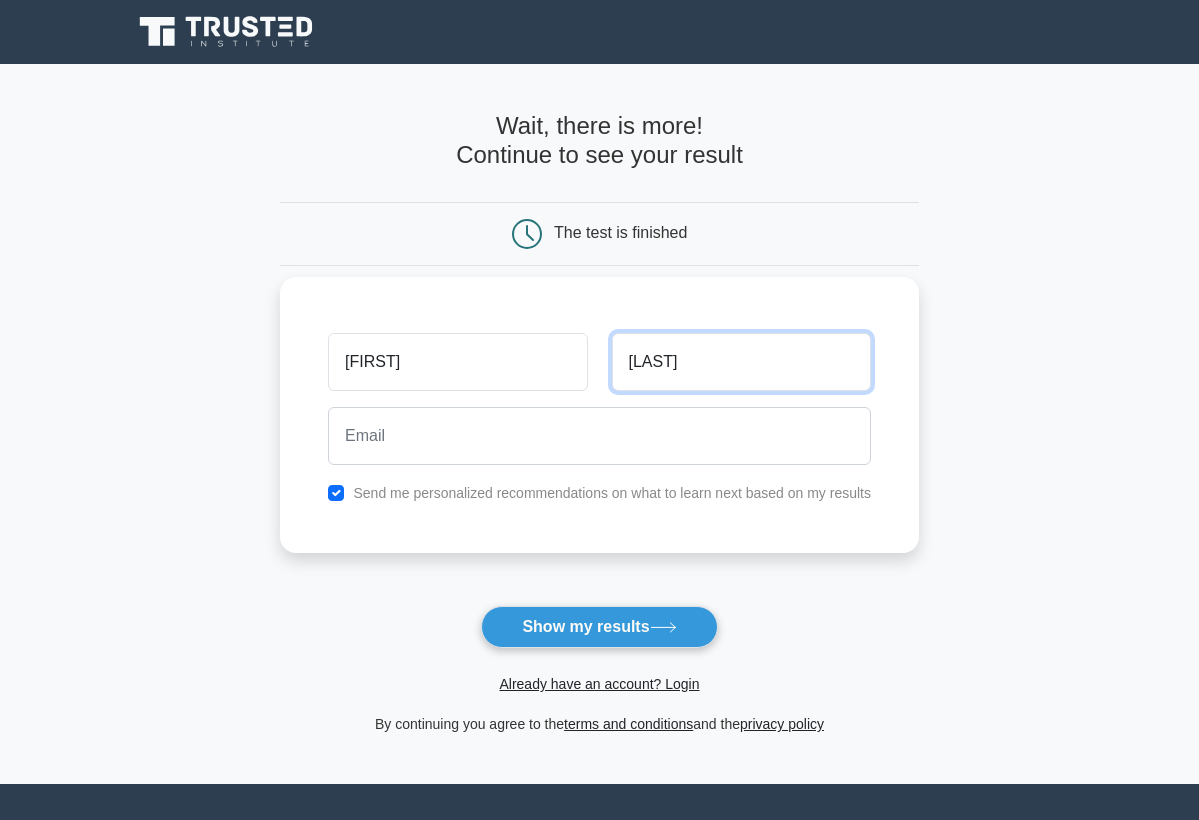 type on "Chiu" 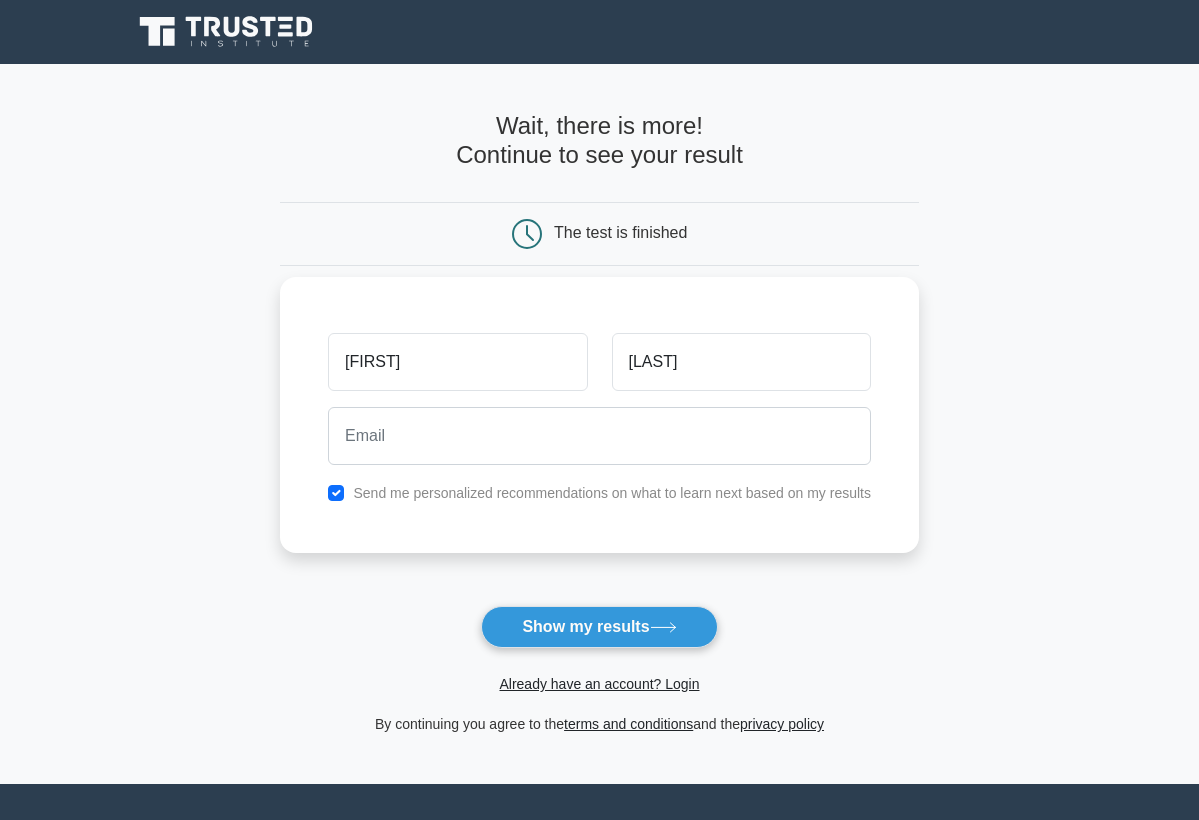 click at bounding box center (599, 436) 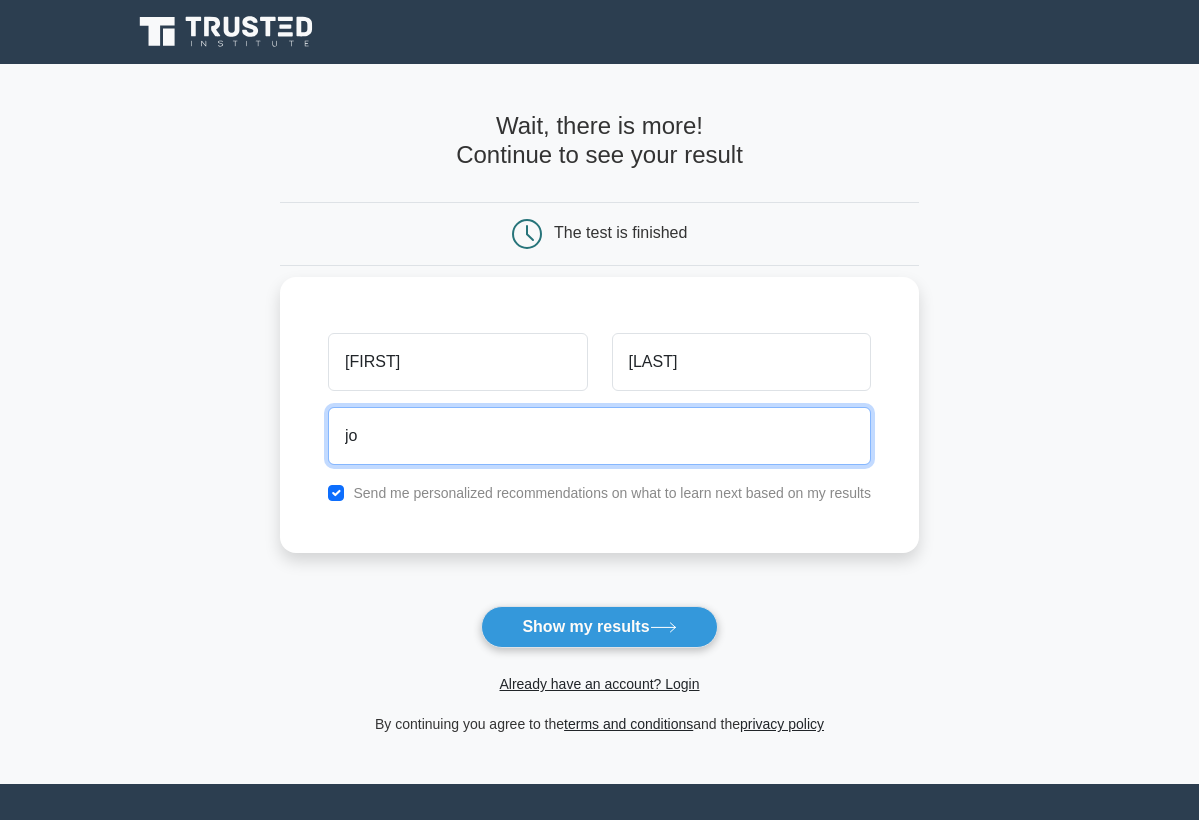 type on "joeychiu0104@gmail.com" 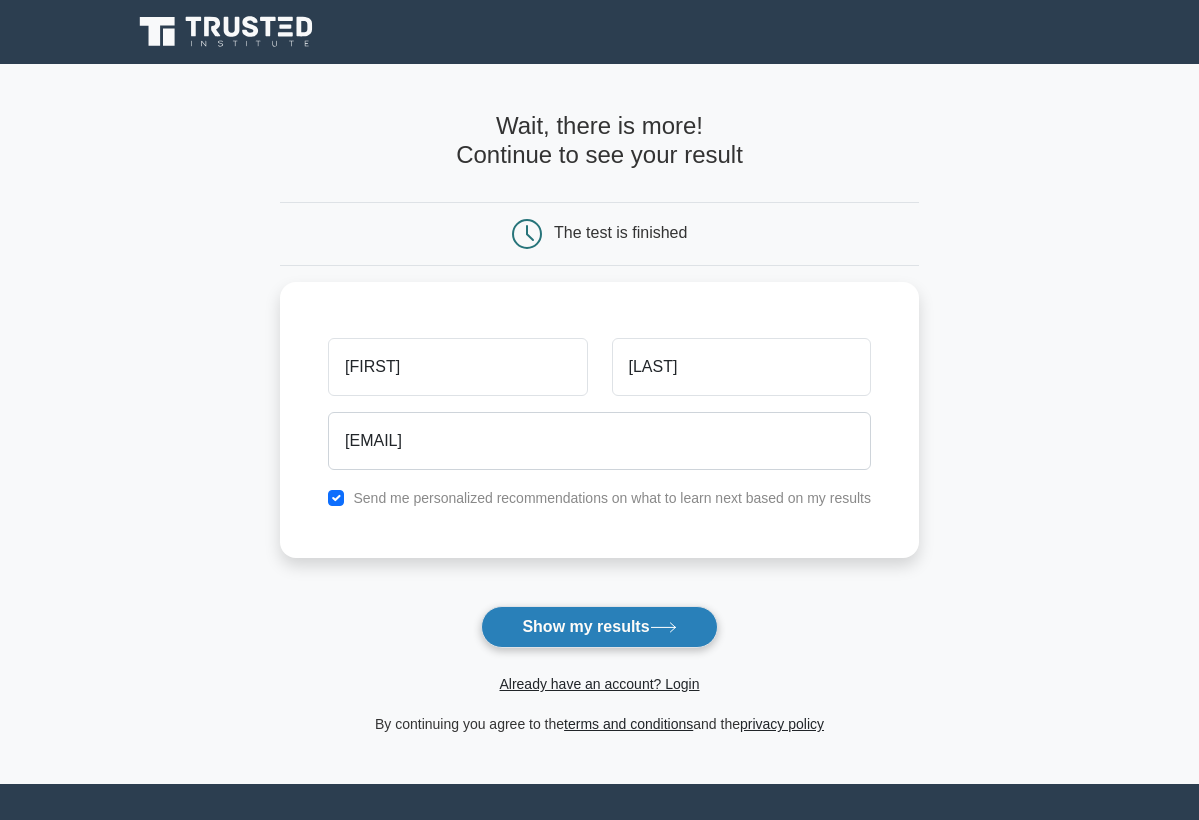 click on "Show my results" at bounding box center [599, 627] 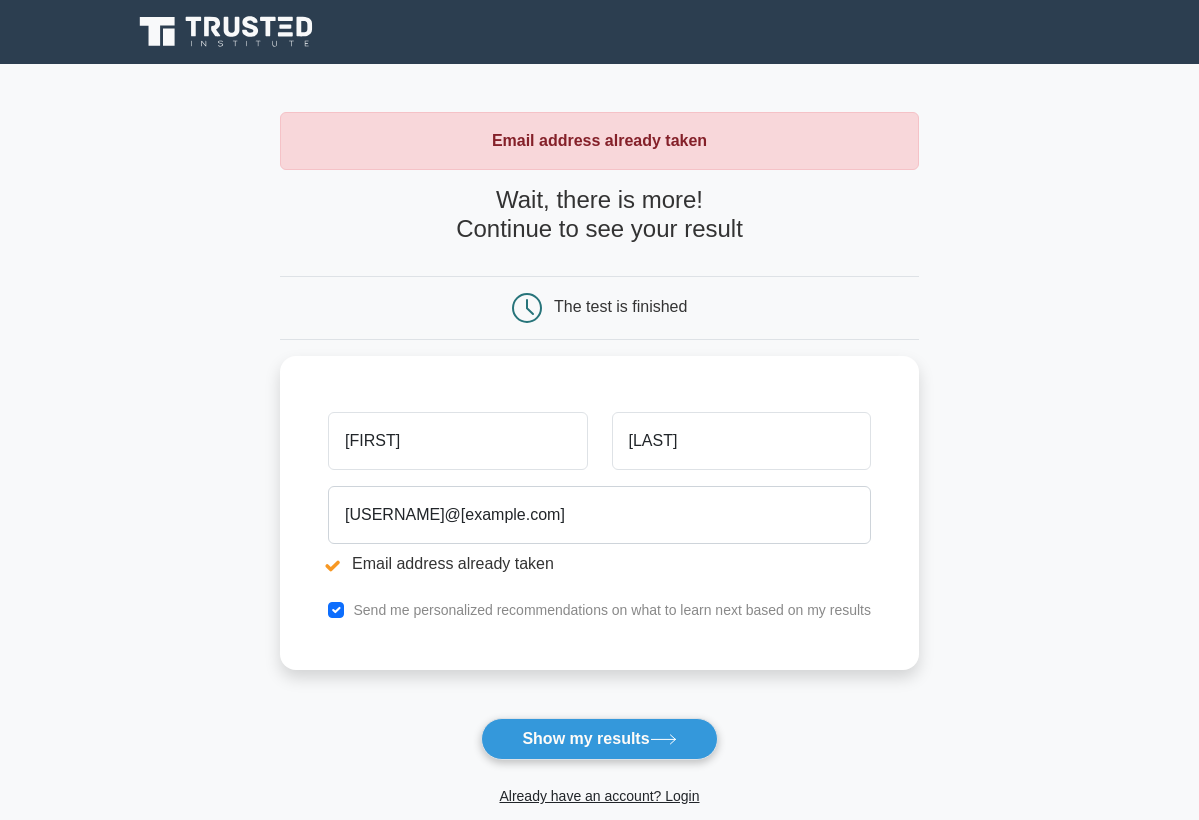 scroll, scrollTop: 0, scrollLeft: 0, axis: both 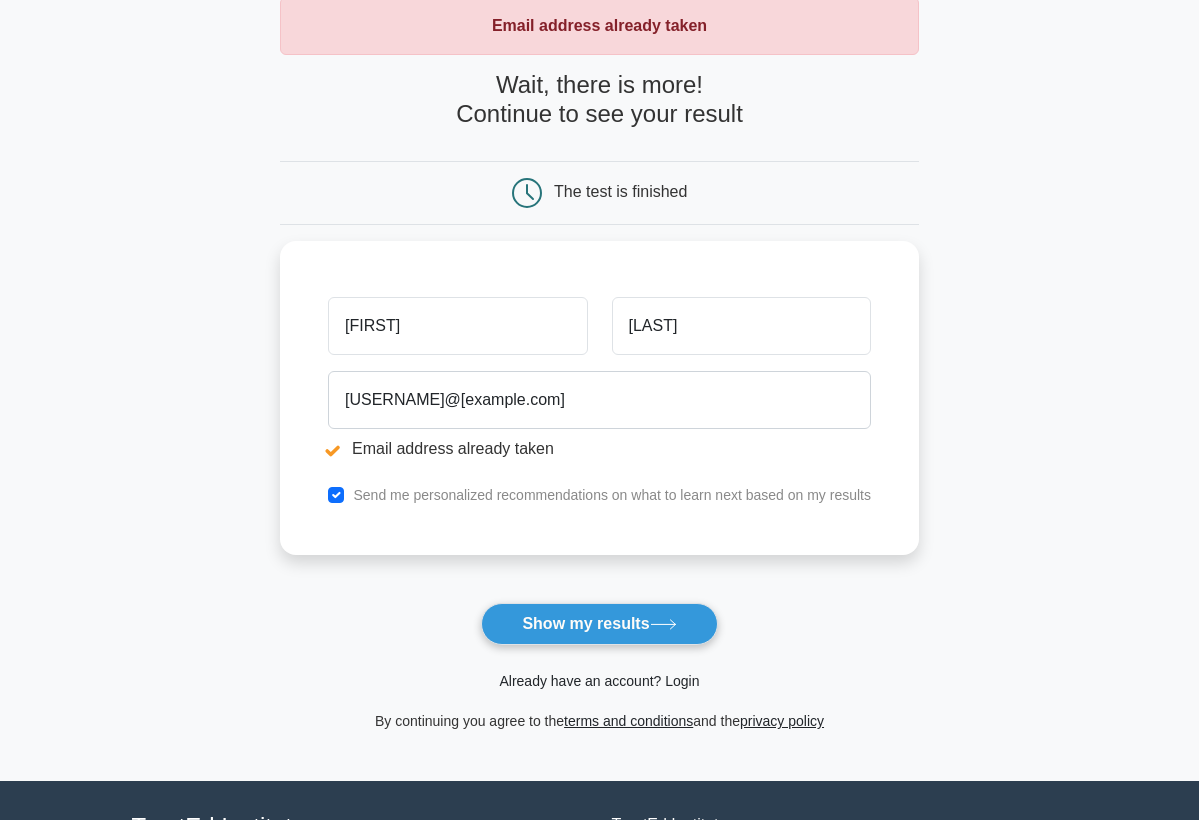 click on "Already have an account? Login" at bounding box center [599, 681] 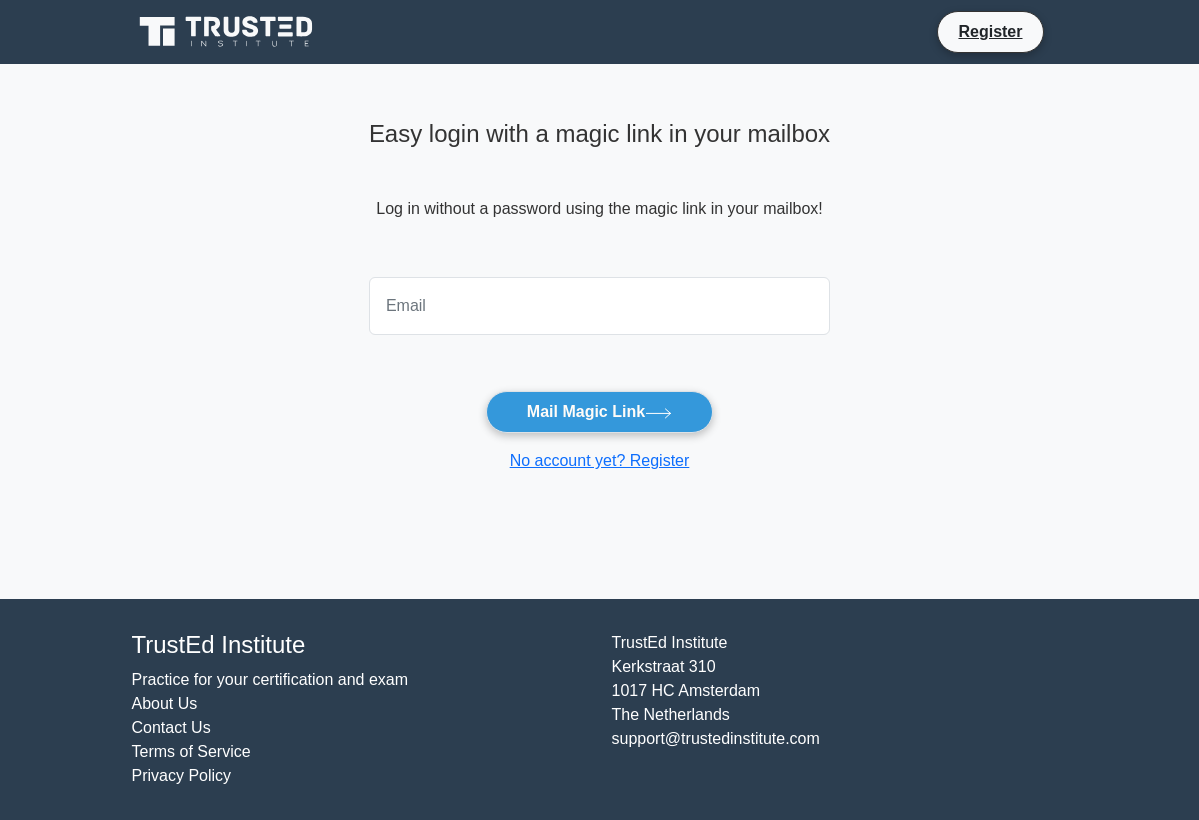 scroll, scrollTop: 0, scrollLeft: 0, axis: both 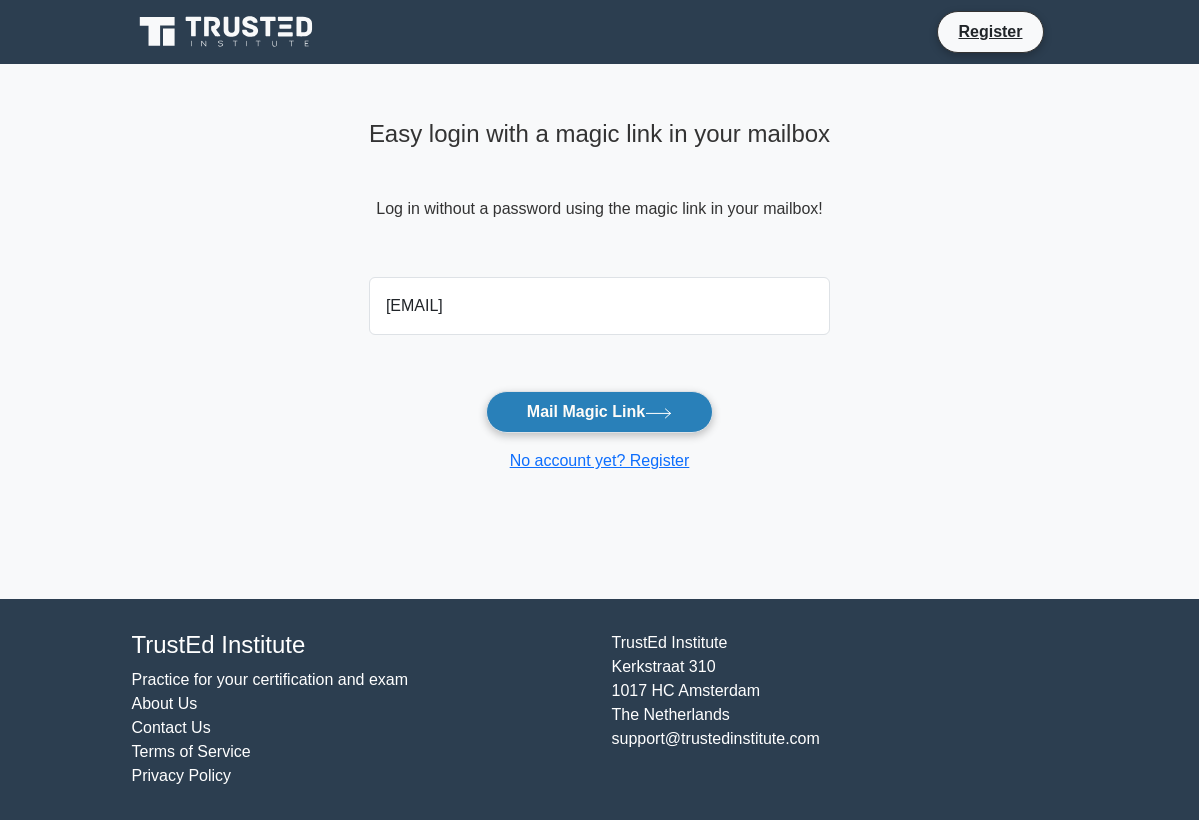 type on "joeychiu0104@gmail.com" 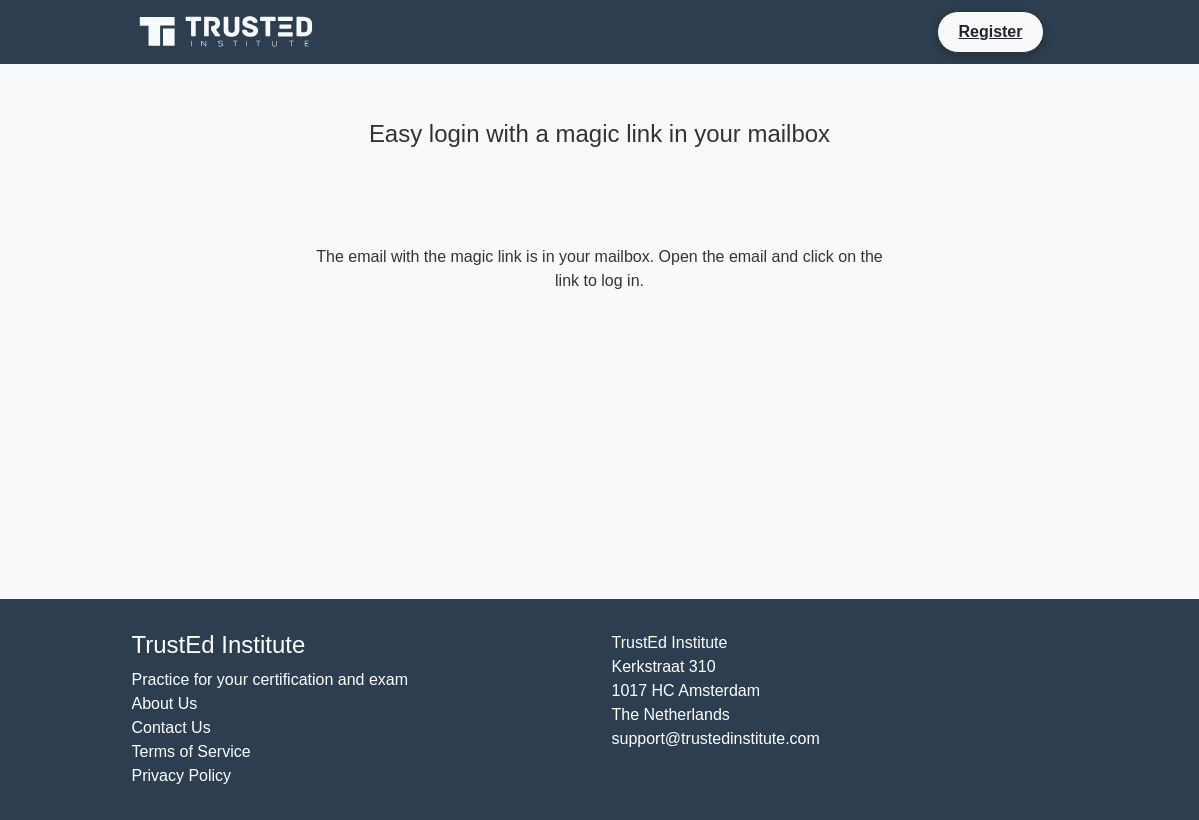 scroll, scrollTop: 0, scrollLeft: 0, axis: both 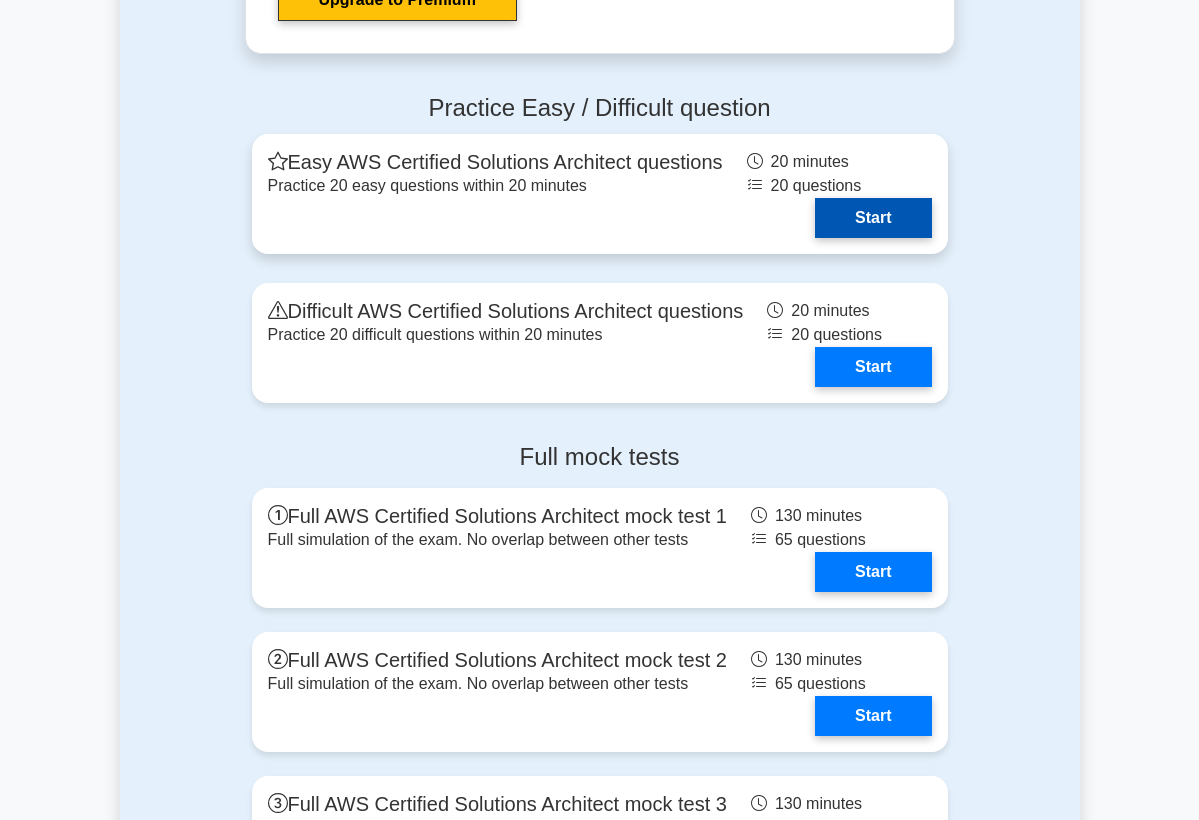 click on "Start" at bounding box center (873, 218) 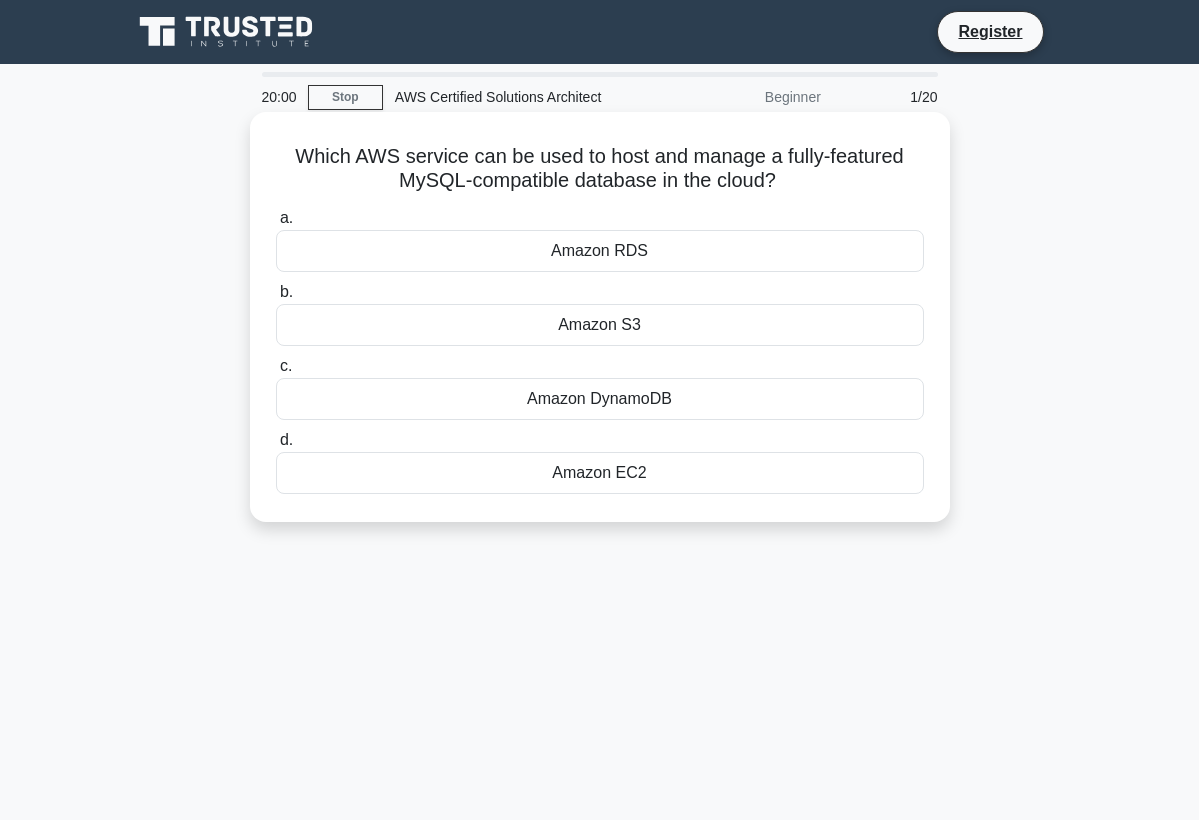 scroll, scrollTop: 0, scrollLeft: 0, axis: both 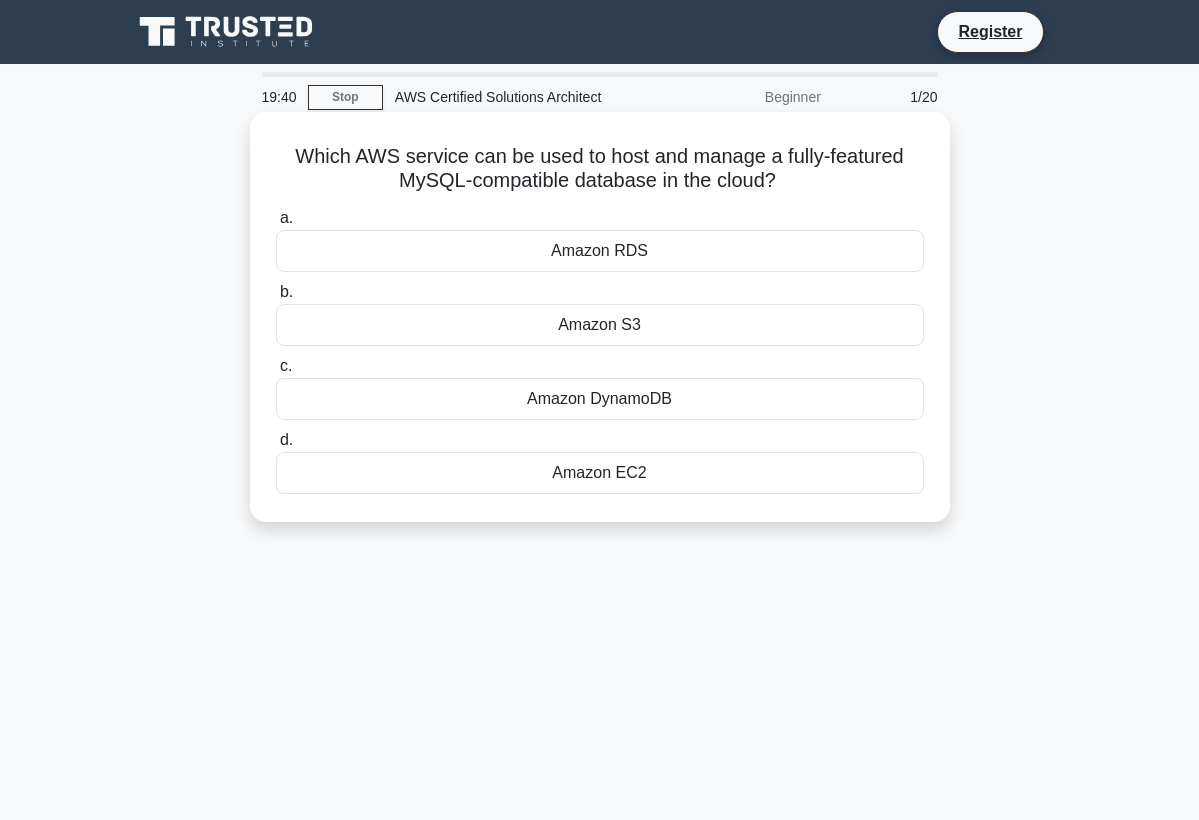 click on "Amazon RDS" at bounding box center (600, 251) 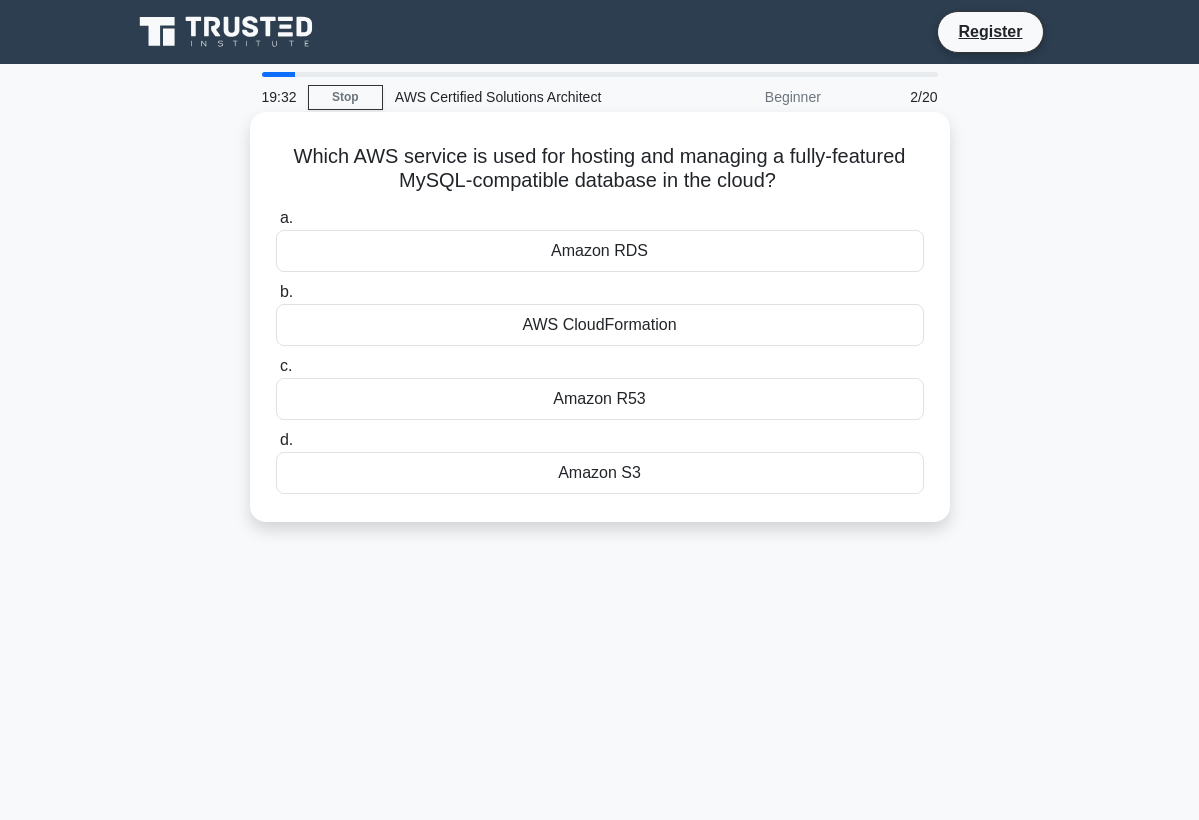 click on "Amazon RDS" at bounding box center (600, 251) 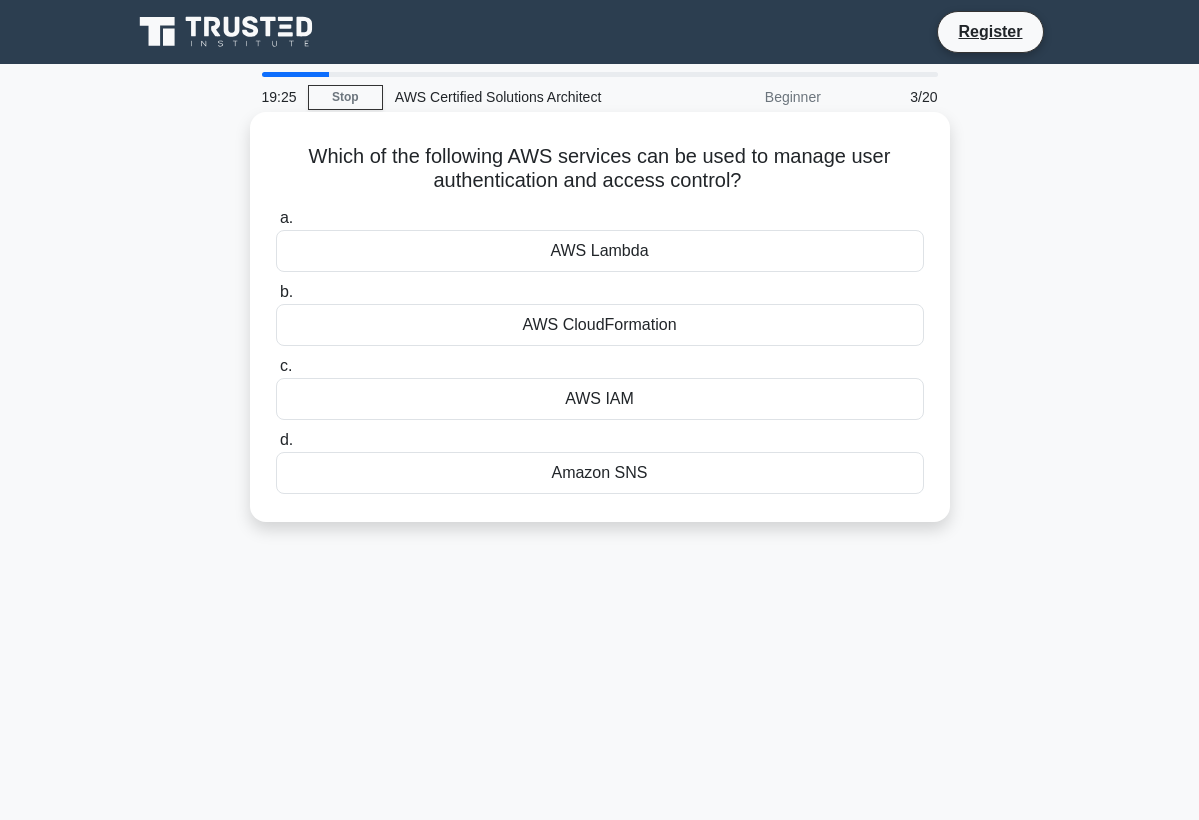 click on "AWS IAM" at bounding box center [600, 399] 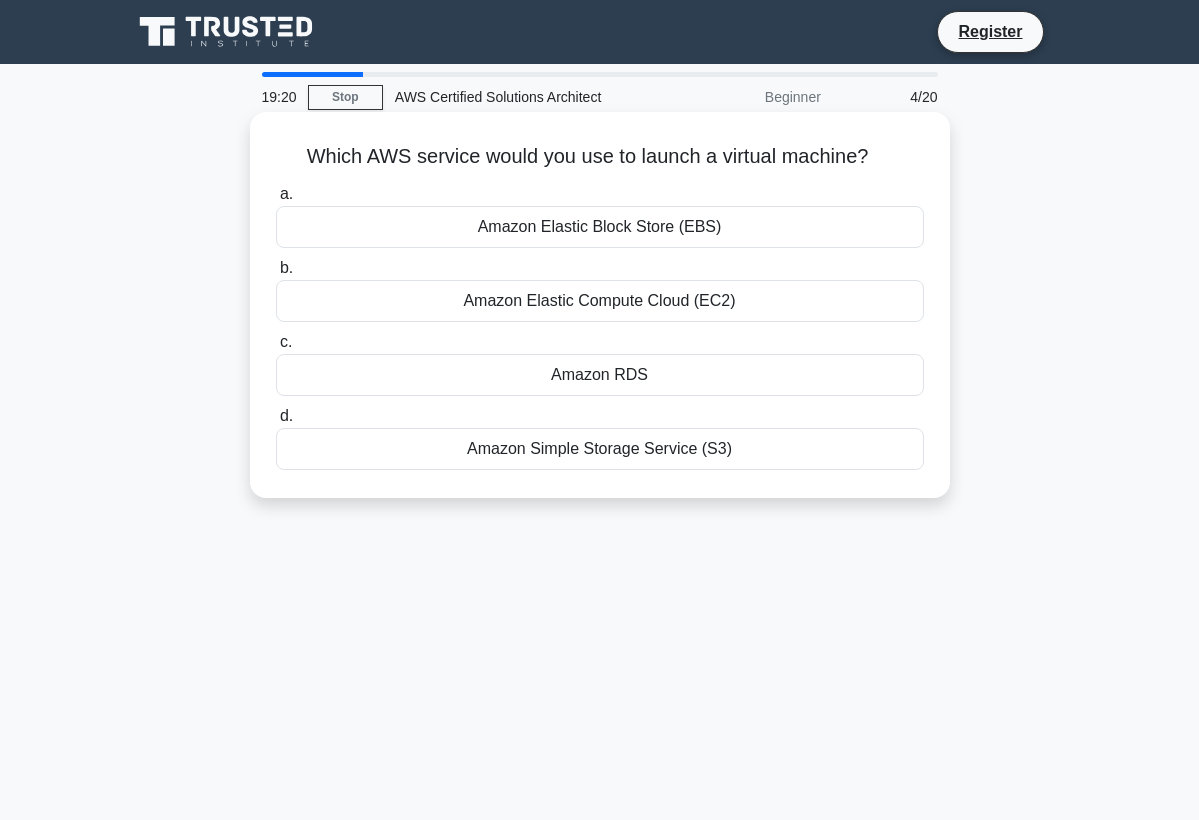 click on "Amazon Elastic Compute Cloud (EC2)" at bounding box center [600, 301] 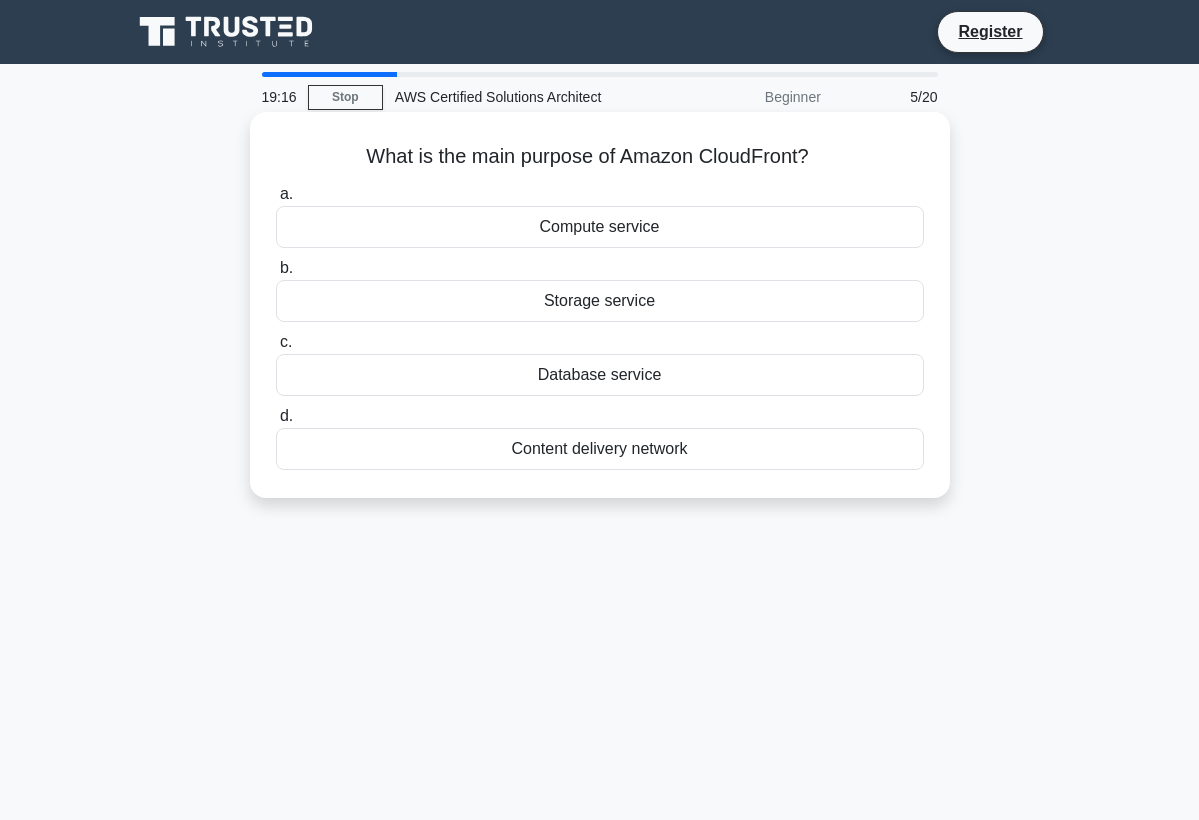 click on "Content delivery network" at bounding box center (600, 449) 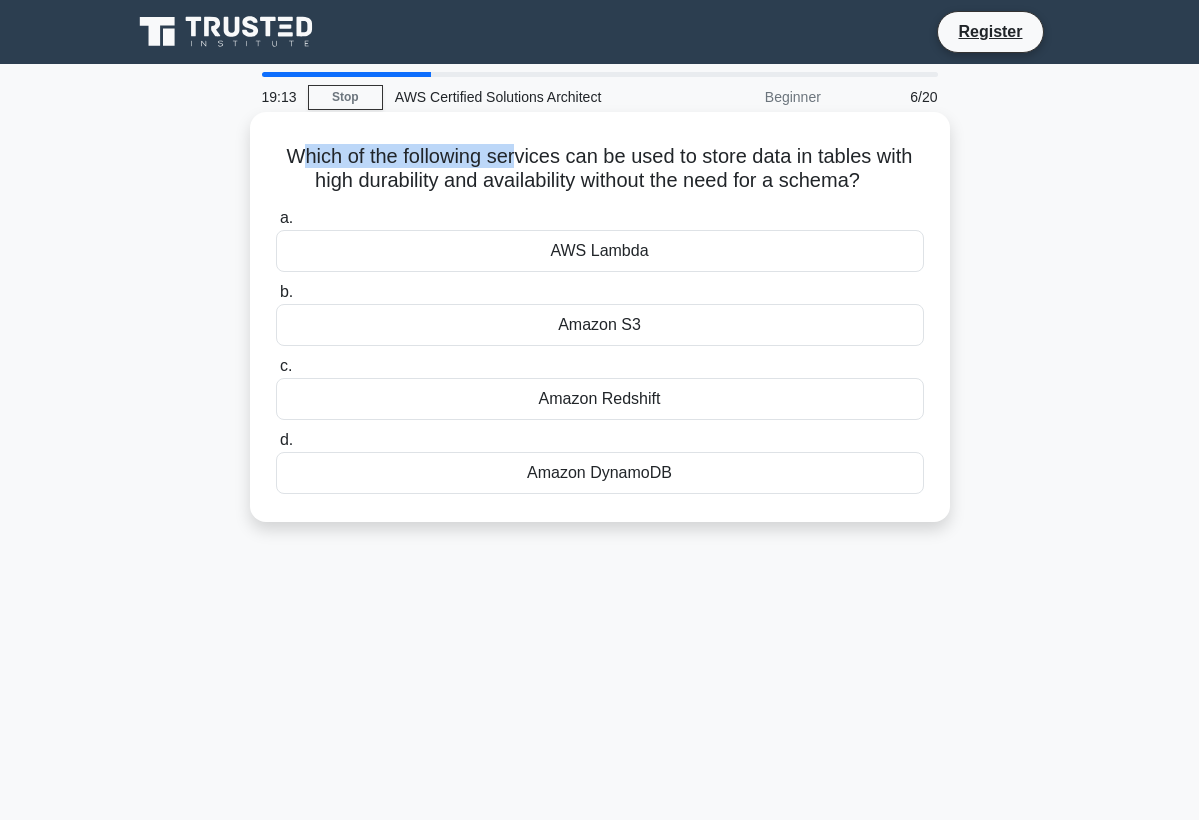 drag, startPoint x: 305, startPoint y: 165, endPoint x: 515, endPoint y: 165, distance: 210 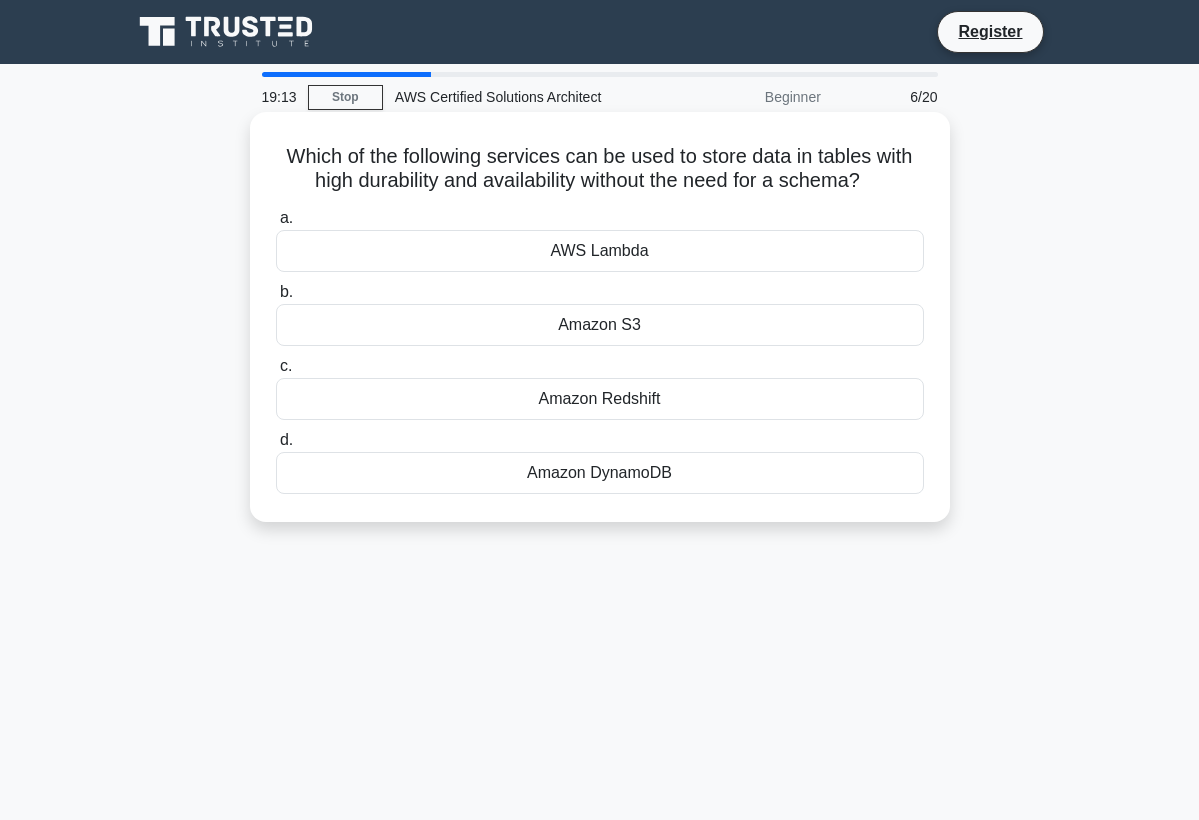 click on "Which of the following services can be used to store data in tables with high durability and availability without the need for a schema?
.spinner_0XTQ{transform-origin:center;animation:spinner_y6GP .75s linear infinite}@keyframes spinner_y6GP{100%{transform:rotate(360deg)}}" at bounding box center (600, 169) 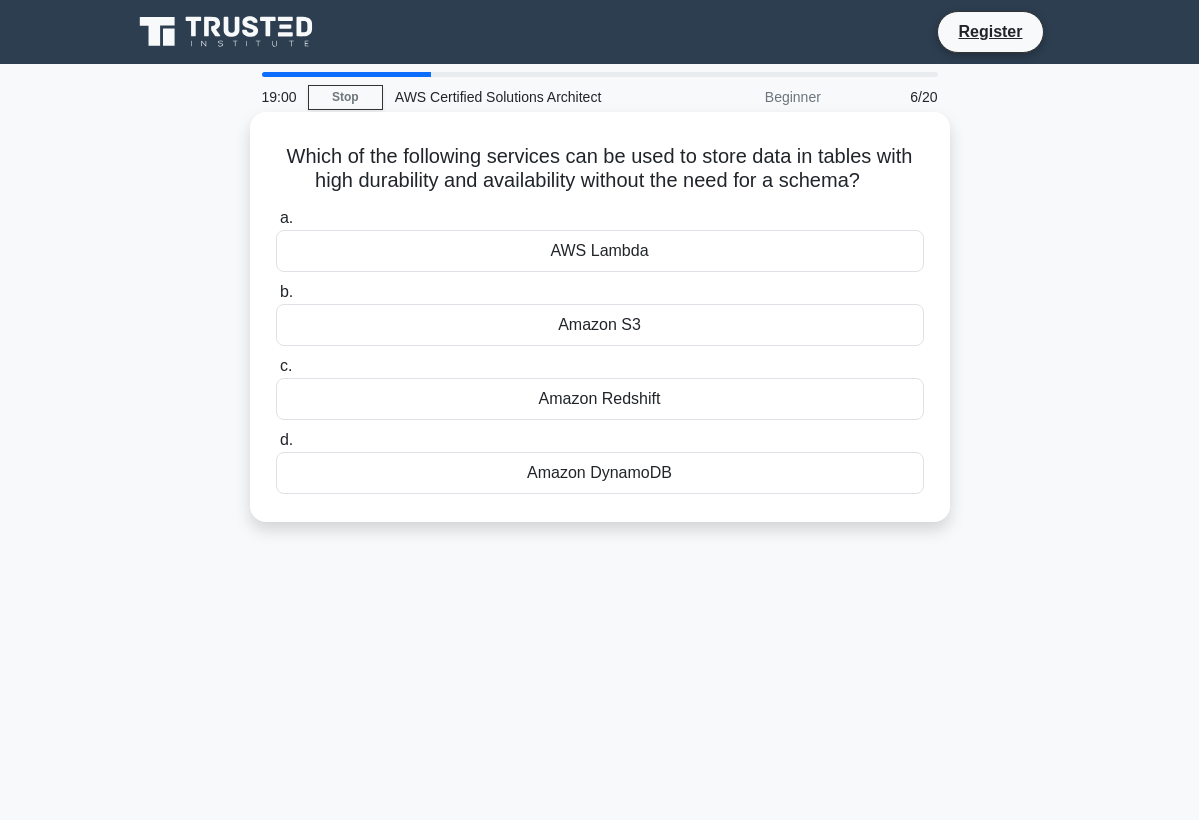 click on "Amazon DynamoDB" at bounding box center (600, 473) 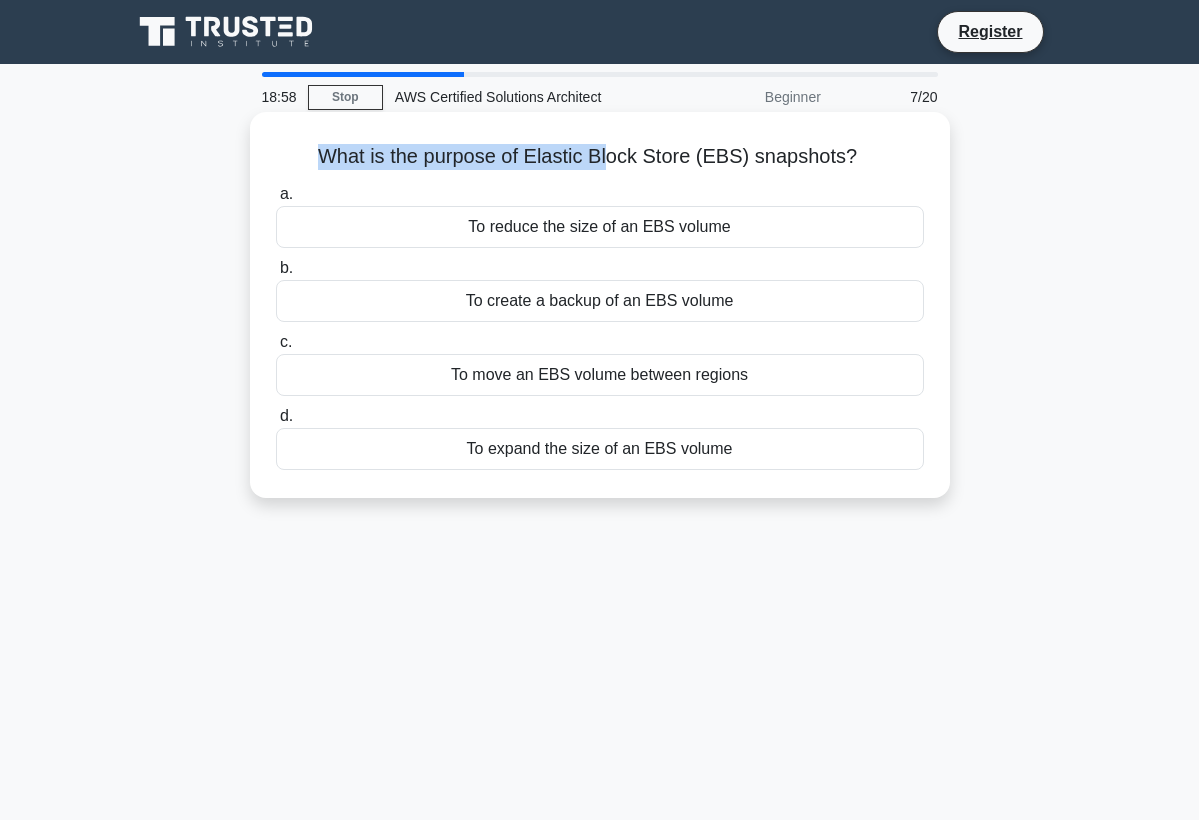drag, startPoint x: 329, startPoint y: 155, endPoint x: 610, endPoint y: 166, distance: 281.2152 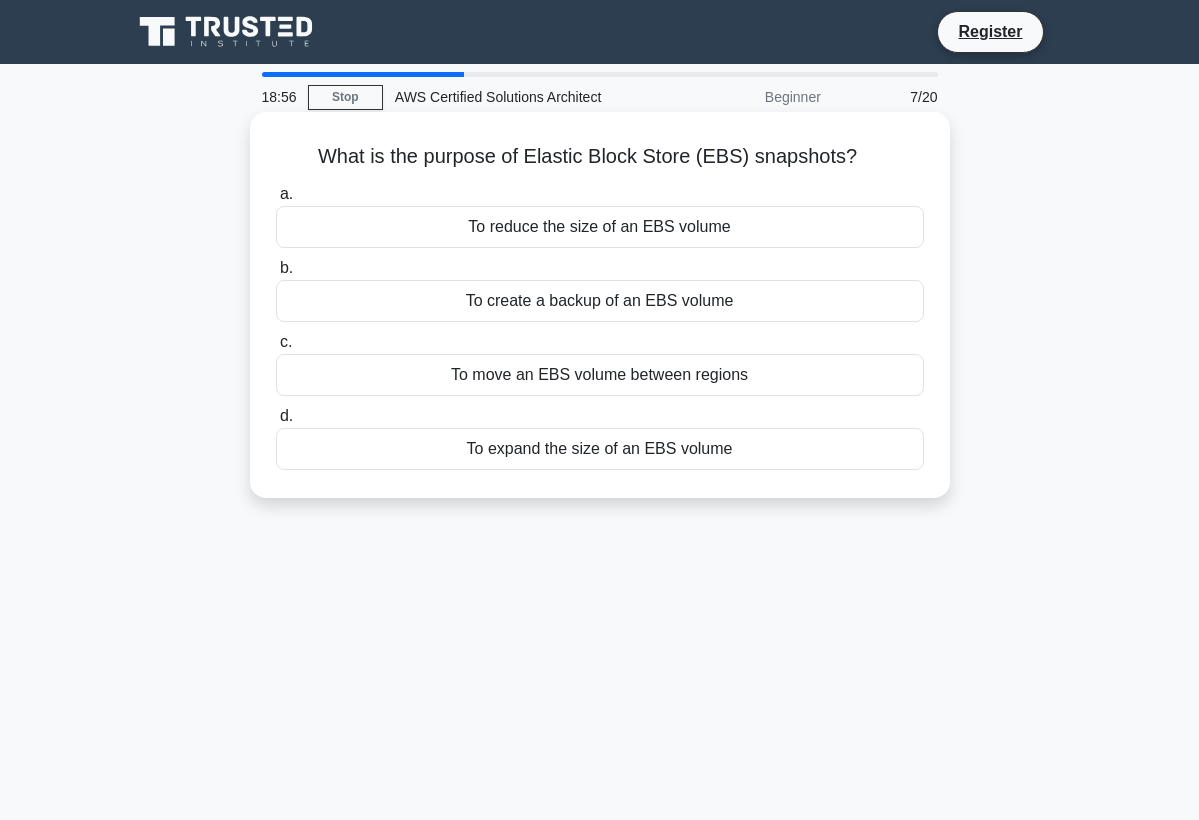 click on "What is the purpose of Elastic Block Store (EBS) snapshots?
.spinner_0XTQ{transform-origin:center;animation:spinner_y6GP .75s linear infinite}@keyframes spinner_y6GP{100%{transform:rotate(360deg)}}
a.
To reduce the size of an EBS volume
b." at bounding box center [600, 305] 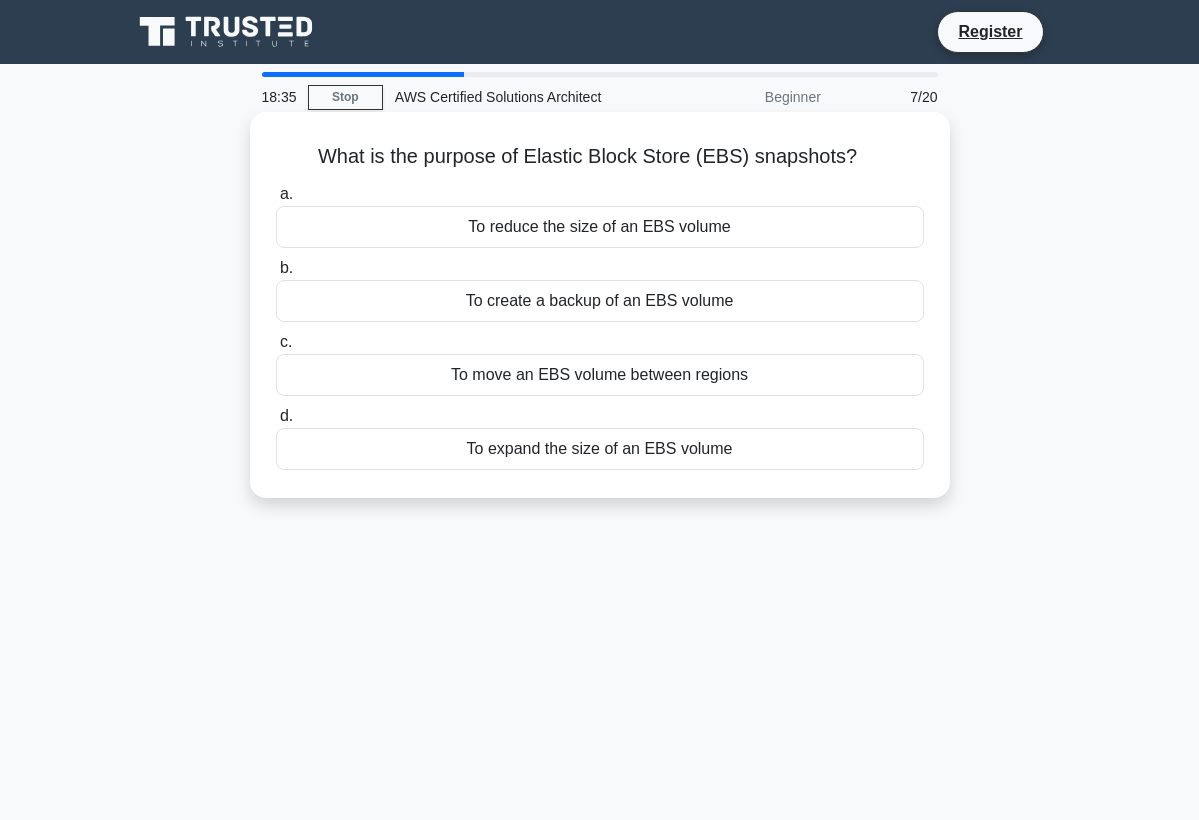 click on "To create a backup of an EBS volume" at bounding box center (600, 301) 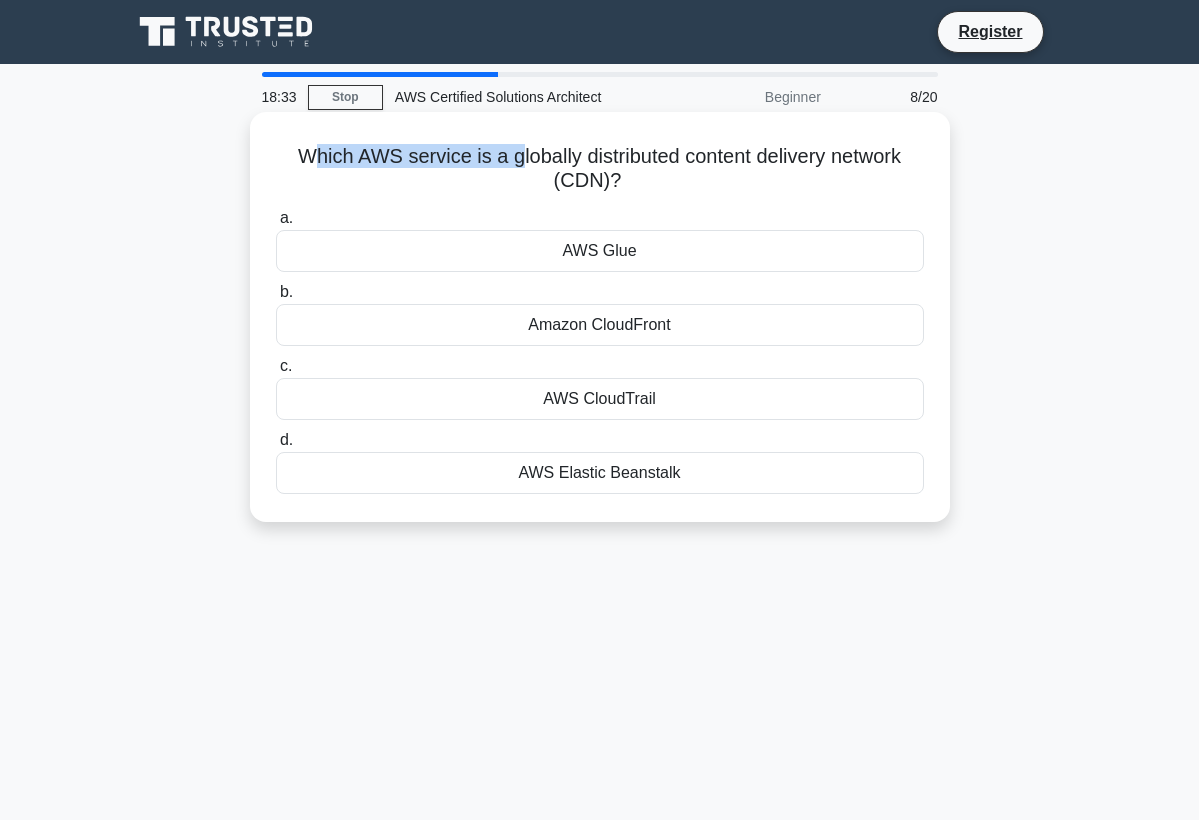 drag, startPoint x: 311, startPoint y: 159, endPoint x: 517, endPoint y: 168, distance: 206.1965 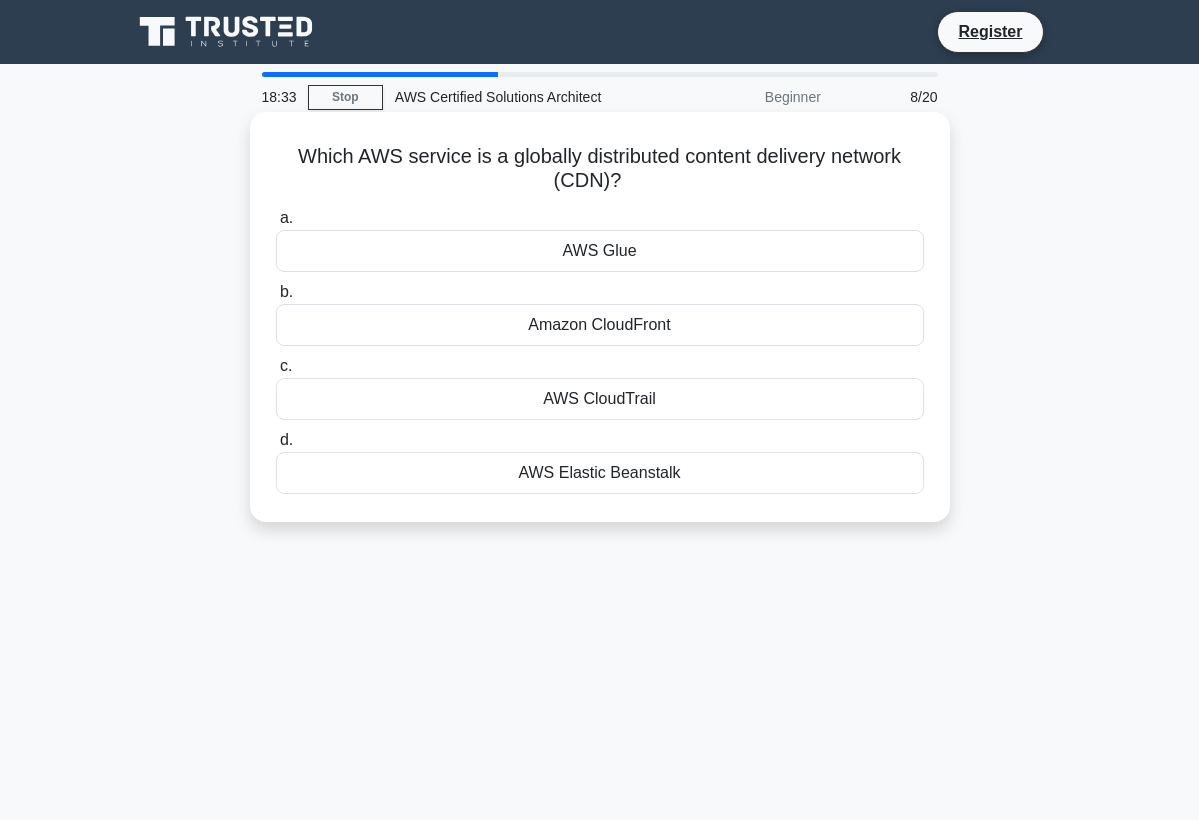 click on "Which AWS service is a globally distributed content delivery network (CDN)?
.spinner_0XTQ{transform-origin:center;animation:spinner_y6GP .75s linear infinite}@keyframes spinner_y6GP{100%{transform:rotate(360deg)}}" at bounding box center [600, 169] 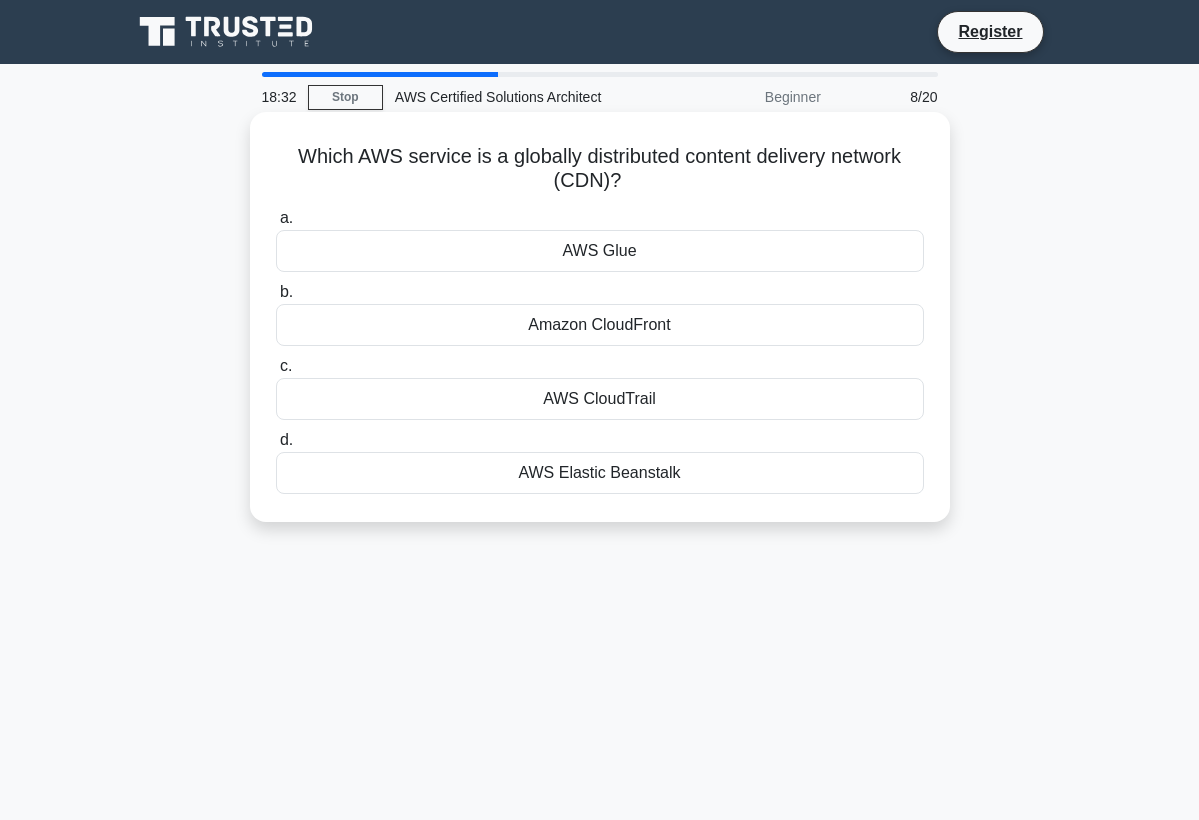 click on "Which AWS service is a globally distributed content delivery network (CDN)?
.spinner_0XTQ{transform-origin:center;animation:spinner_y6GP .75s linear infinite}@keyframes spinner_y6GP{100%{transform:rotate(360deg)}}" at bounding box center [600, 169] 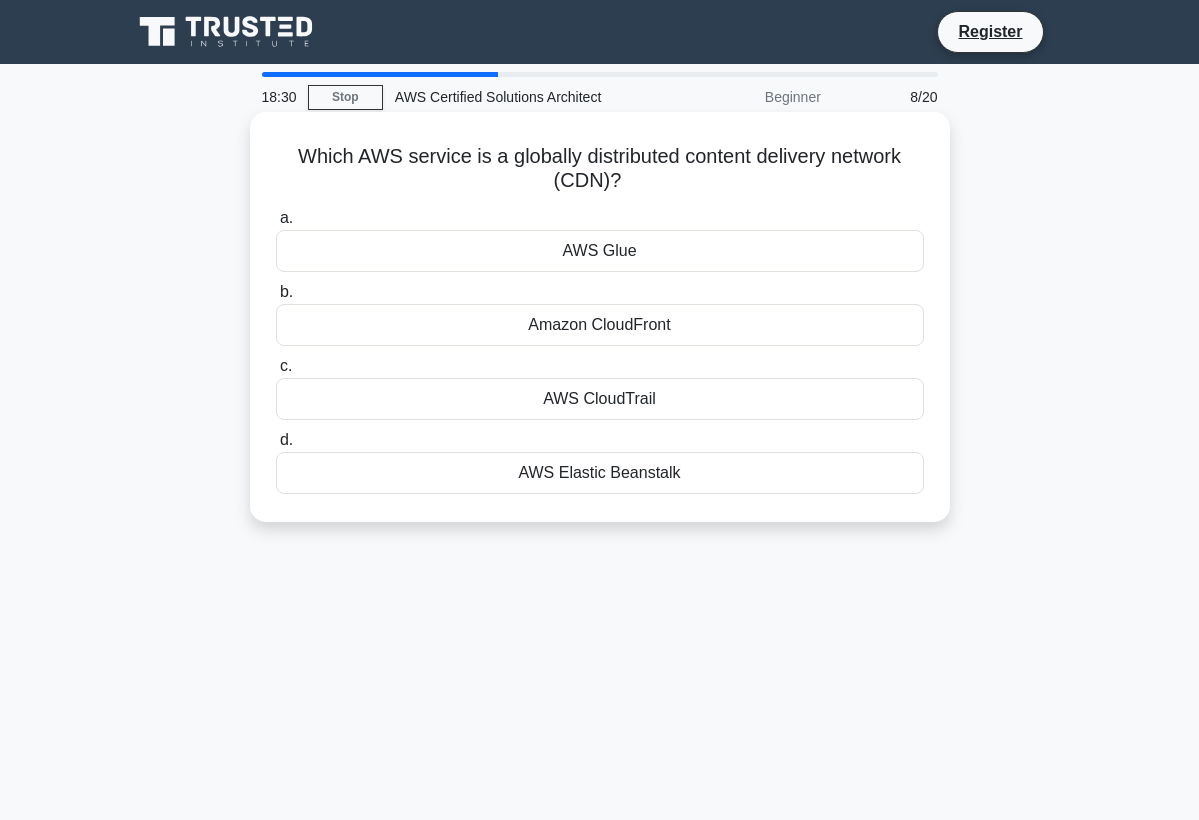 click 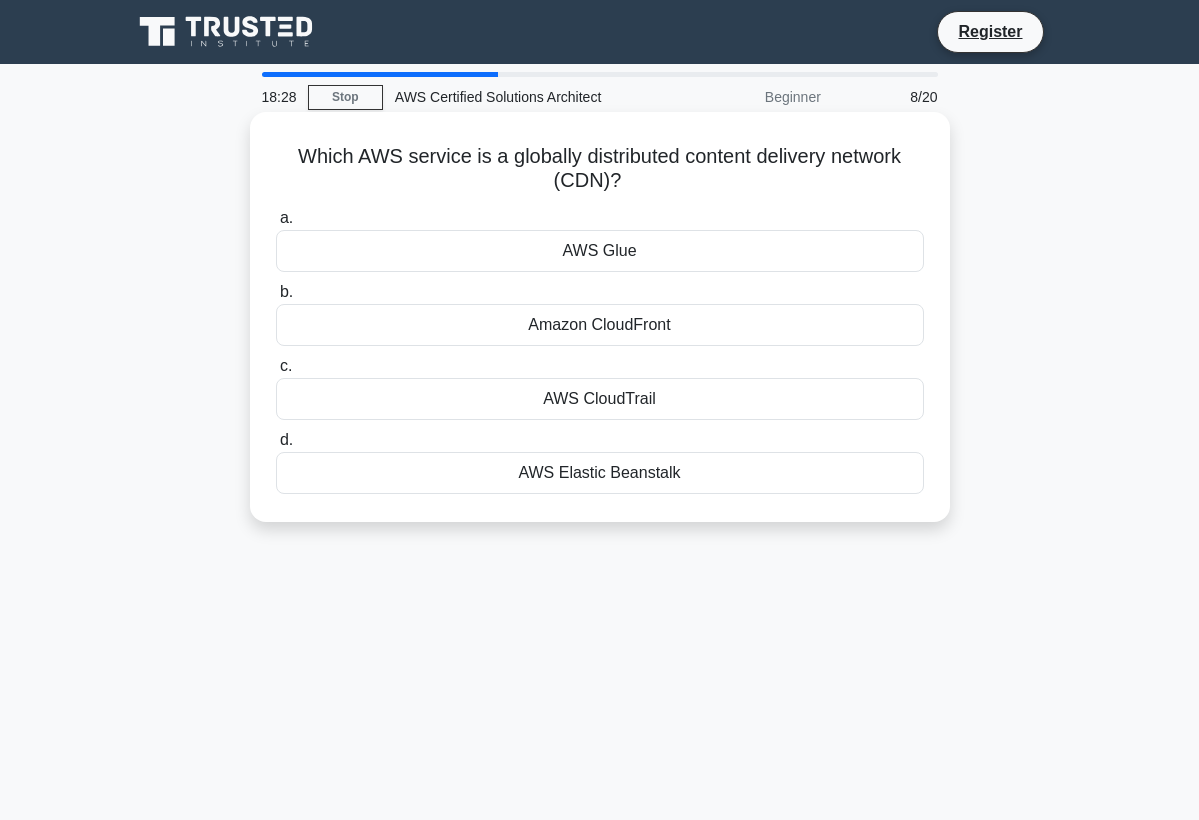 click on "Amazon CloudFront" at bounding box center (600, 325) 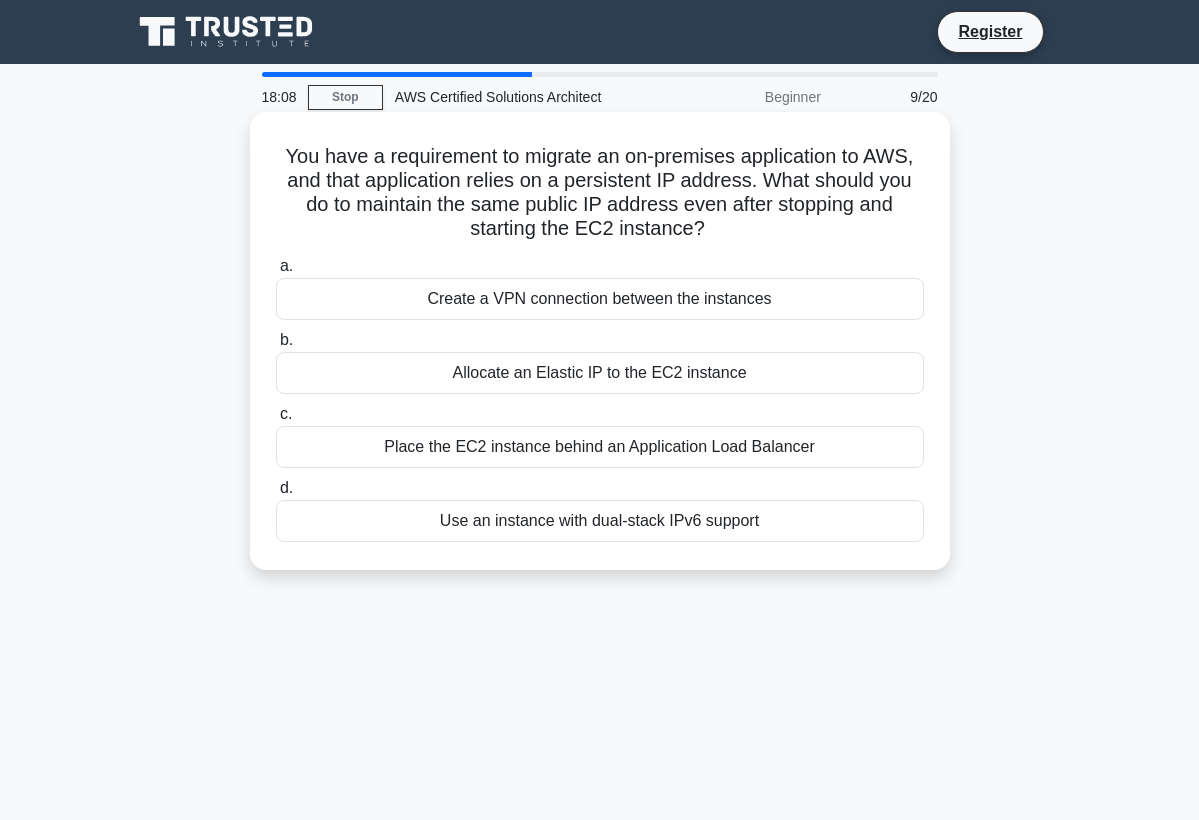 click on "Allocate an Elastic IP to the EC2 instance" at bounding box center [600, 373] 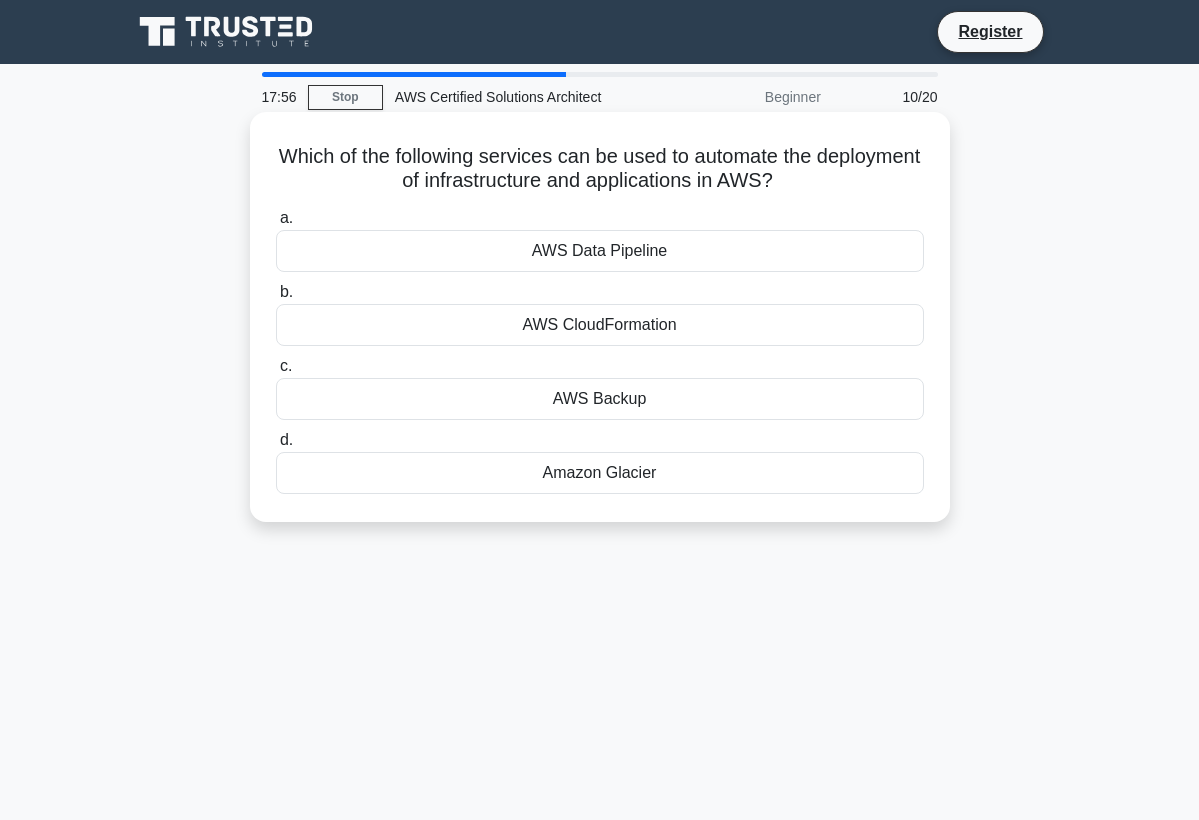click on "AWS CloudFormation" at bounding box center (600, 325) 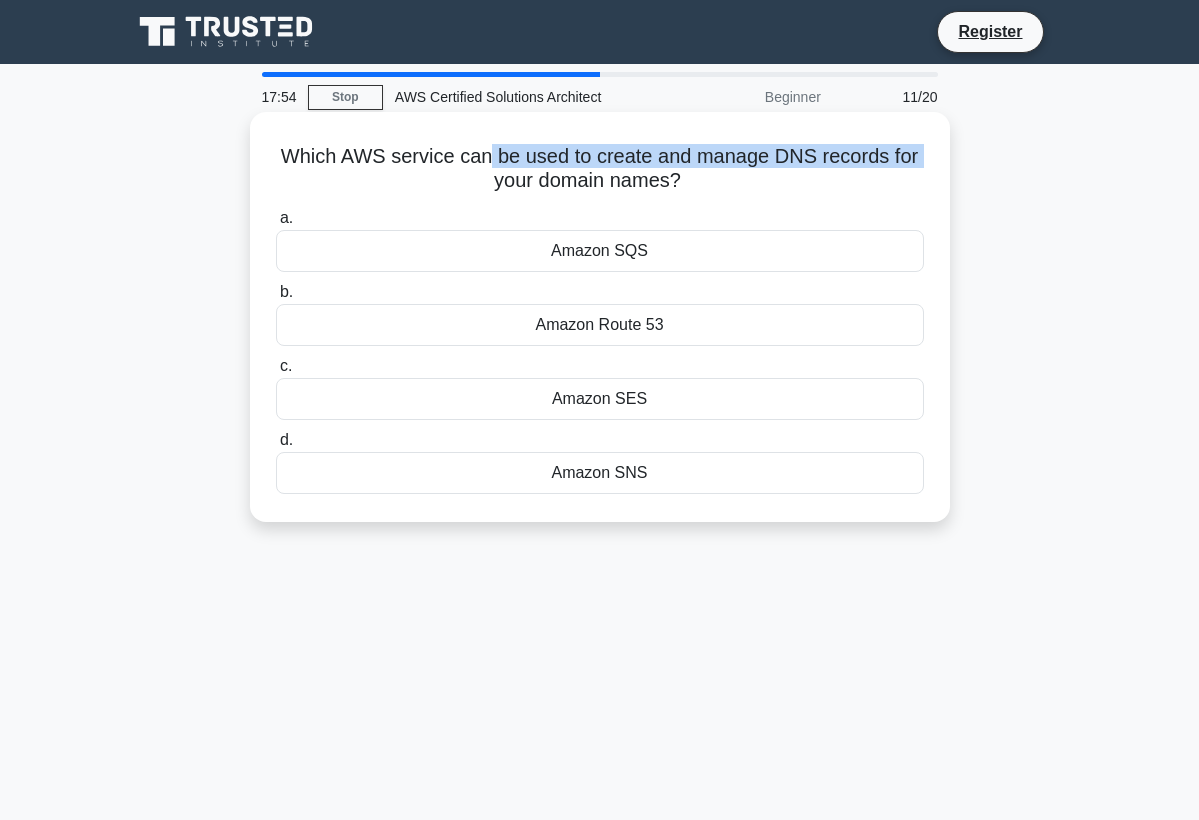 drag, startPoint x: 289, startPoint y: 169, endPoint x: 491, endPoint y: 164, distance: 202.06187 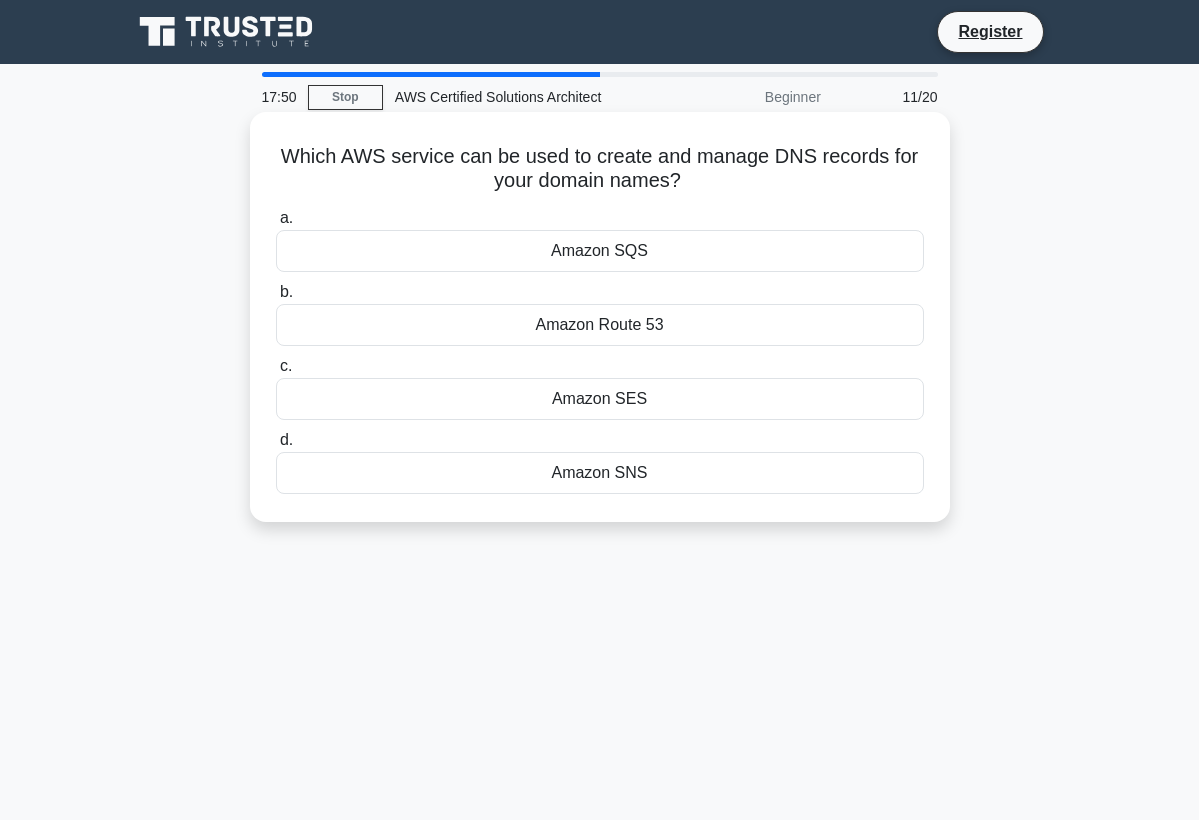 click on "Amazon Route 53" at bounding box center (600, 325) 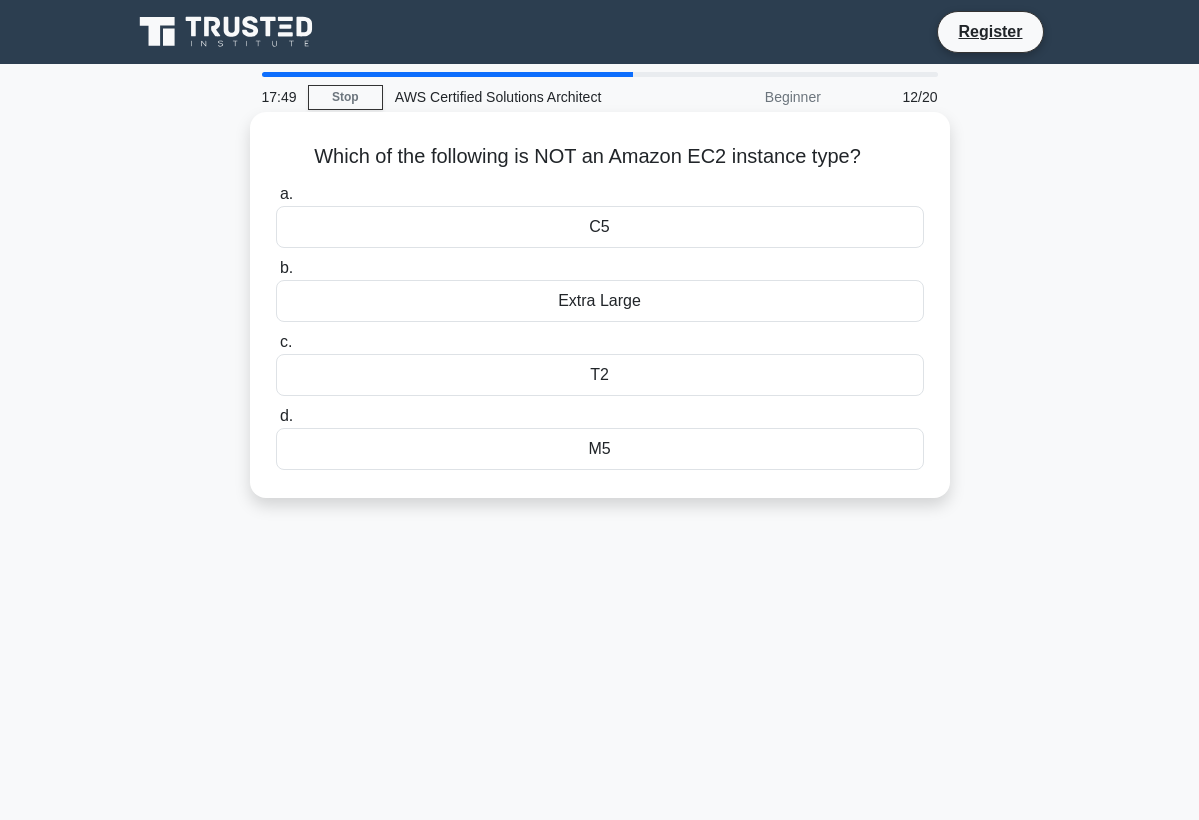 click on "Which of the following is NOT an Amazon EC2 instance type?
.spinner_0XTQ{transform-origin:center;animation:spinner_y6GP .75s linear infinite}@keyframes spinner_y6GP{100%{transform:rotate(360deg)}}
a.
C5
b." at bounding box center [600, 305] 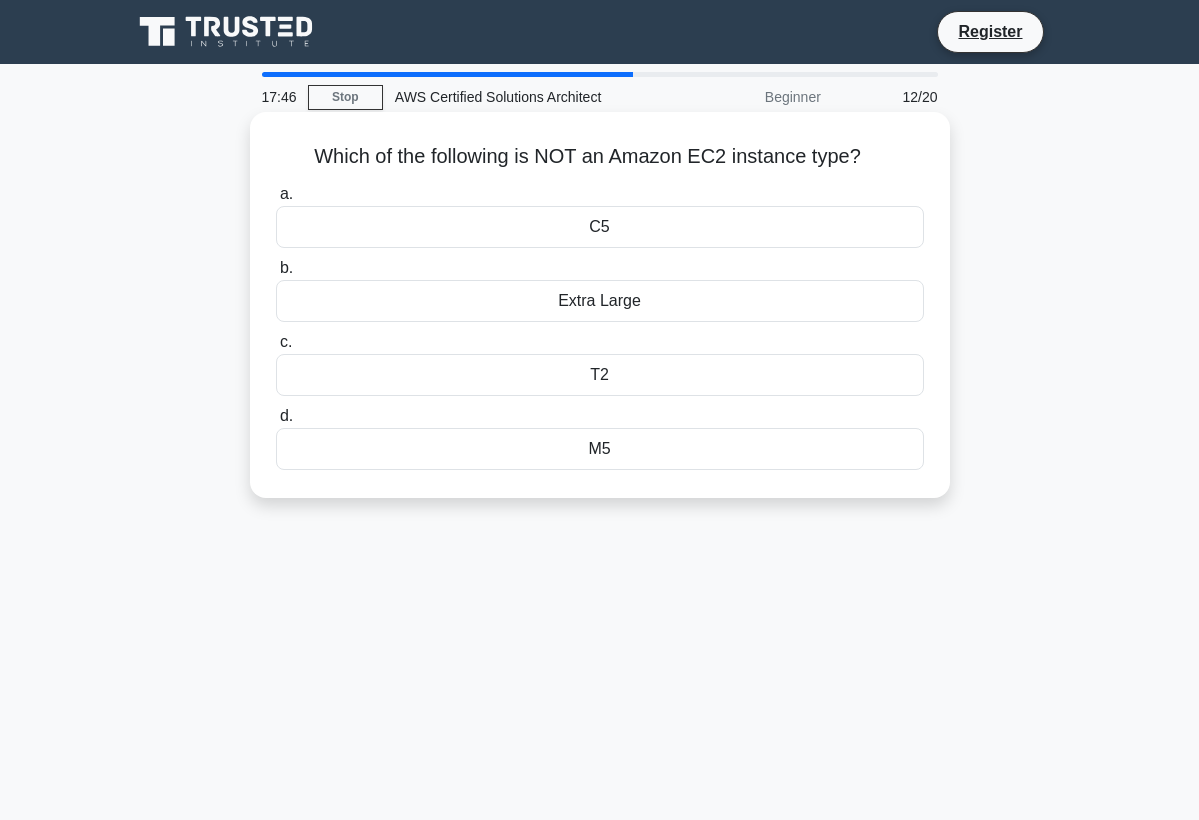 click on "Extra Large" at bounding box center [600, 301] 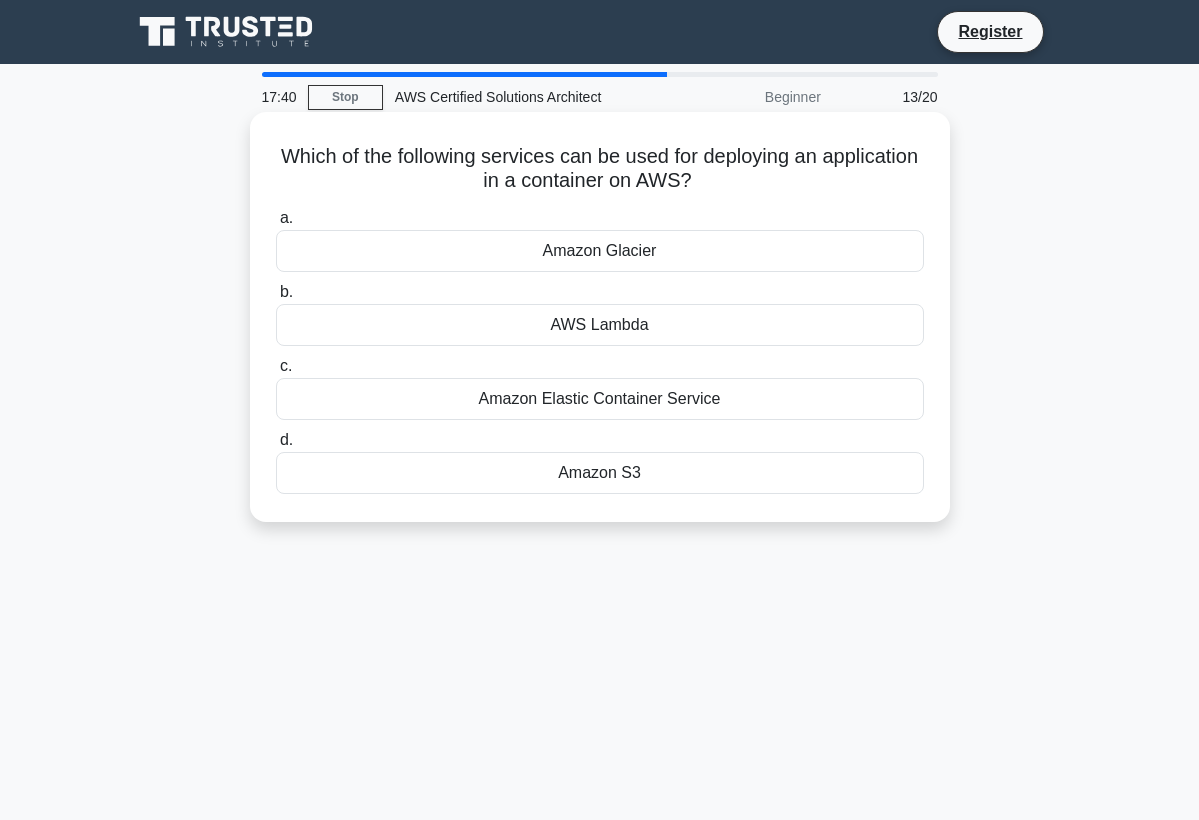 click on "Amazon Elastic Container Service" at bounding box center (600, 399) 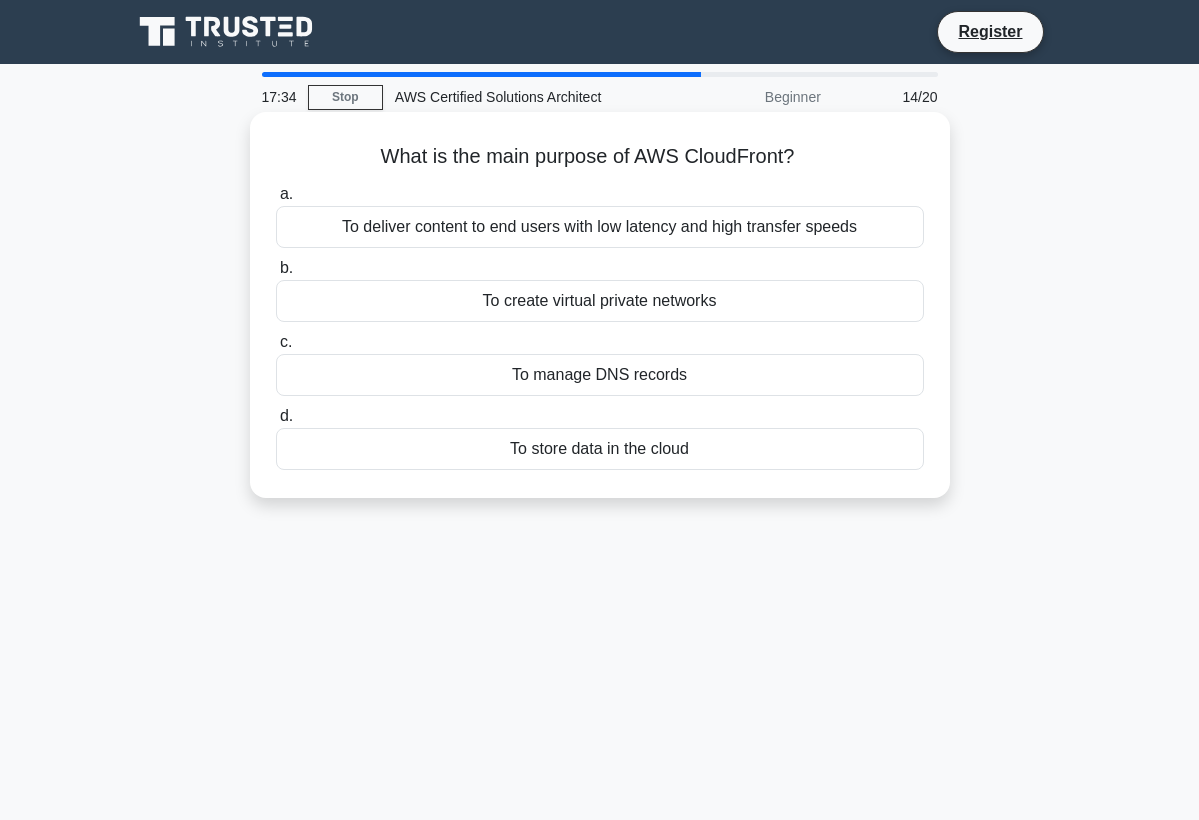click on "To deliver content to end users with low latency and high transfer speeds" at bounding box center (600, 227) 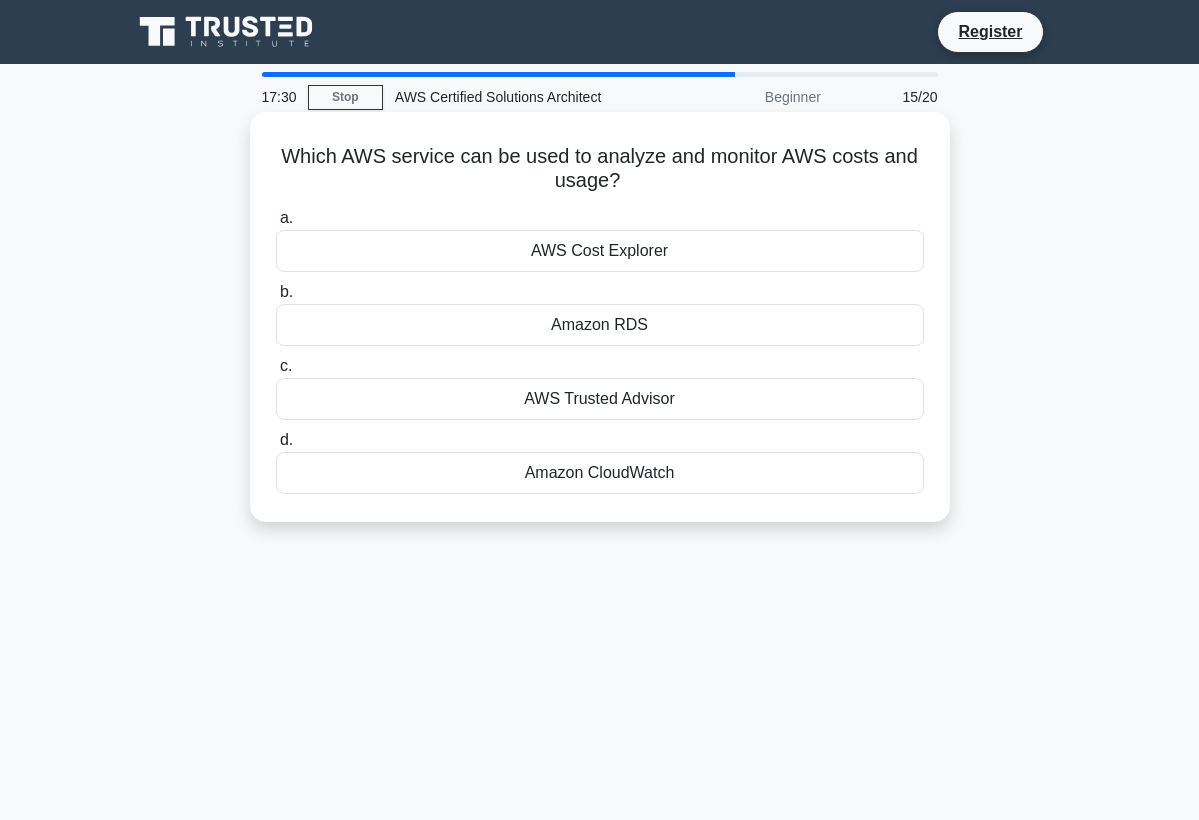 click on "AWS Cost Explorer" at bounding box center [600, 251] 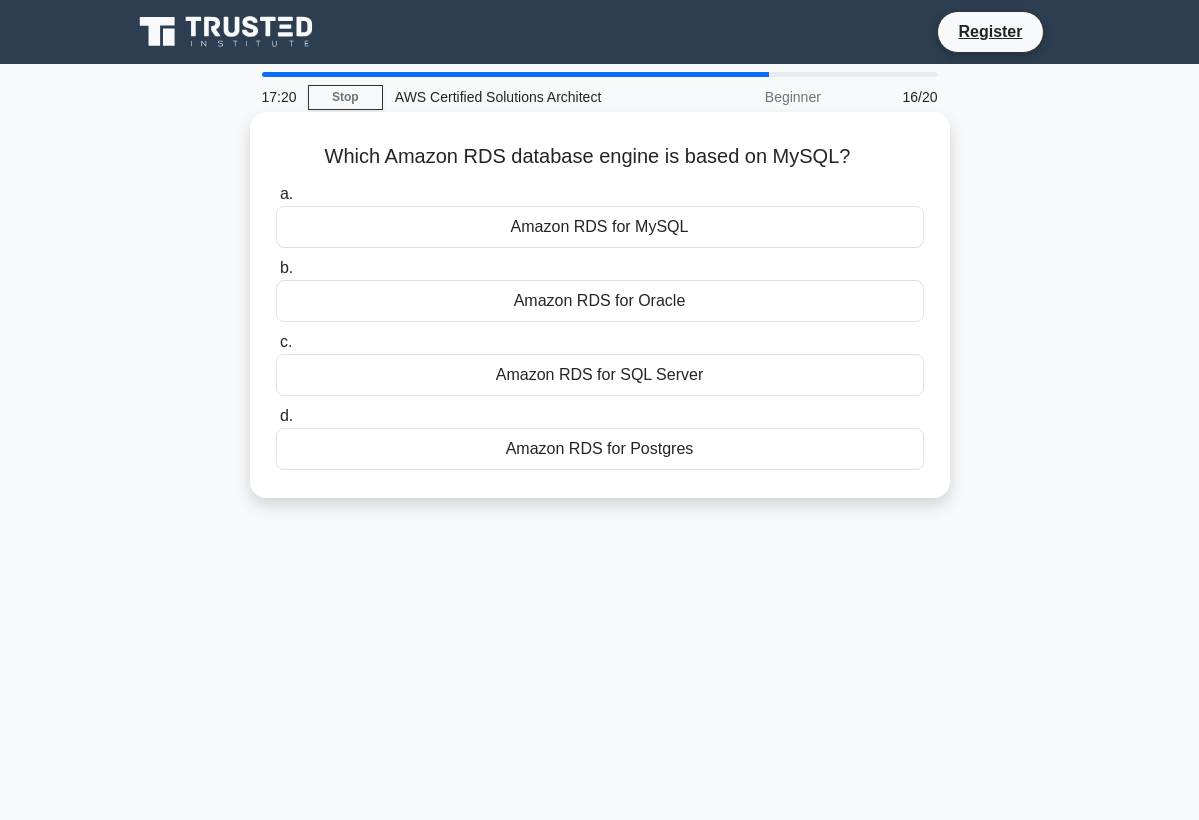 click on "Amazon RDS for MySQL" at bounding box center (600, 227) 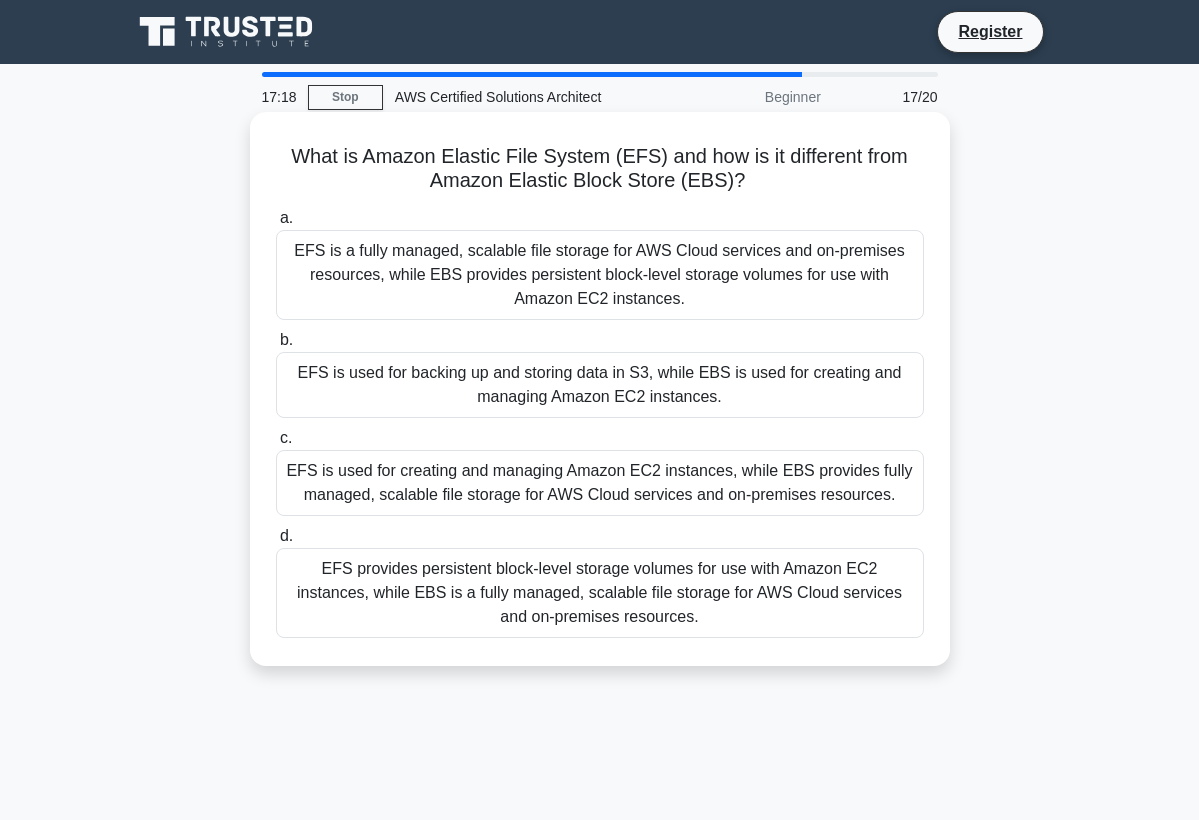 drag, startPoint x: 314, startPoint y: 157, endPoint x: 436, endPoint y: 157, distance: 122 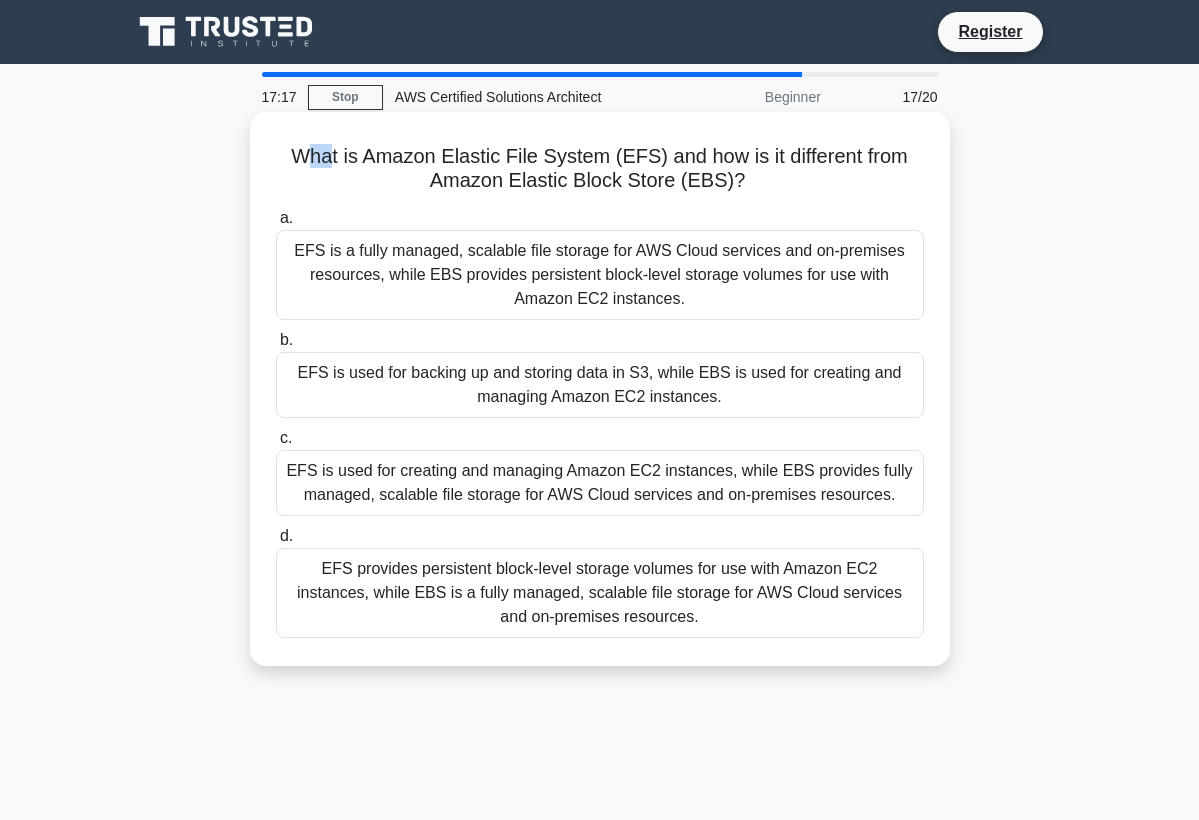 click on "What is Amazon Elastic File System (EFS) and how is it different from Amazon Elastic Block Store (EBS)?
.spinner_0XTQ{transform-origin:center;animation:spinner_y6GP .75s linear infinite}@keyframes spinner_y6GP{100%{transform:rotate(360deg)}}" at bounding box center [600, 169] 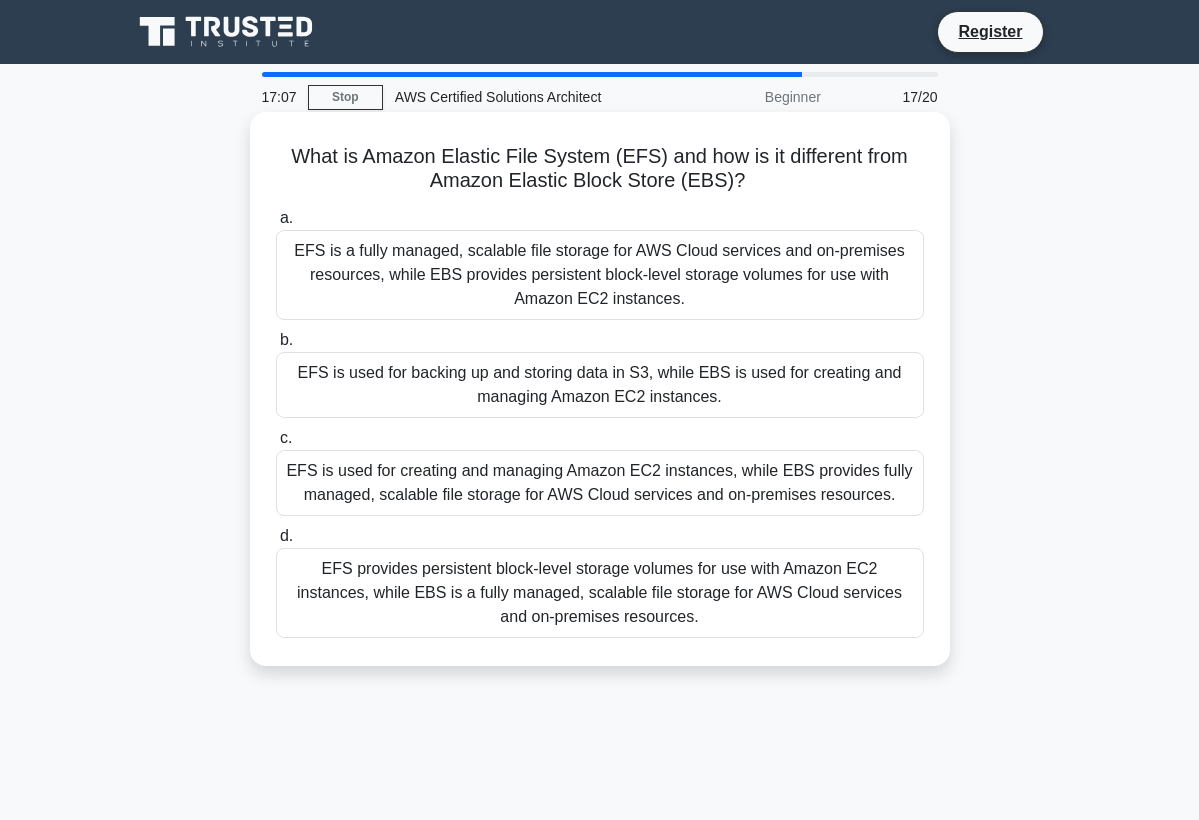 click on "EFS is a fully managed, scalable file storage for AWS Cloud services and on-premises resources, while EBS provides persistent block-level storage volumes for use with Amazon EC2 instances." at bounding box center [600, 275] 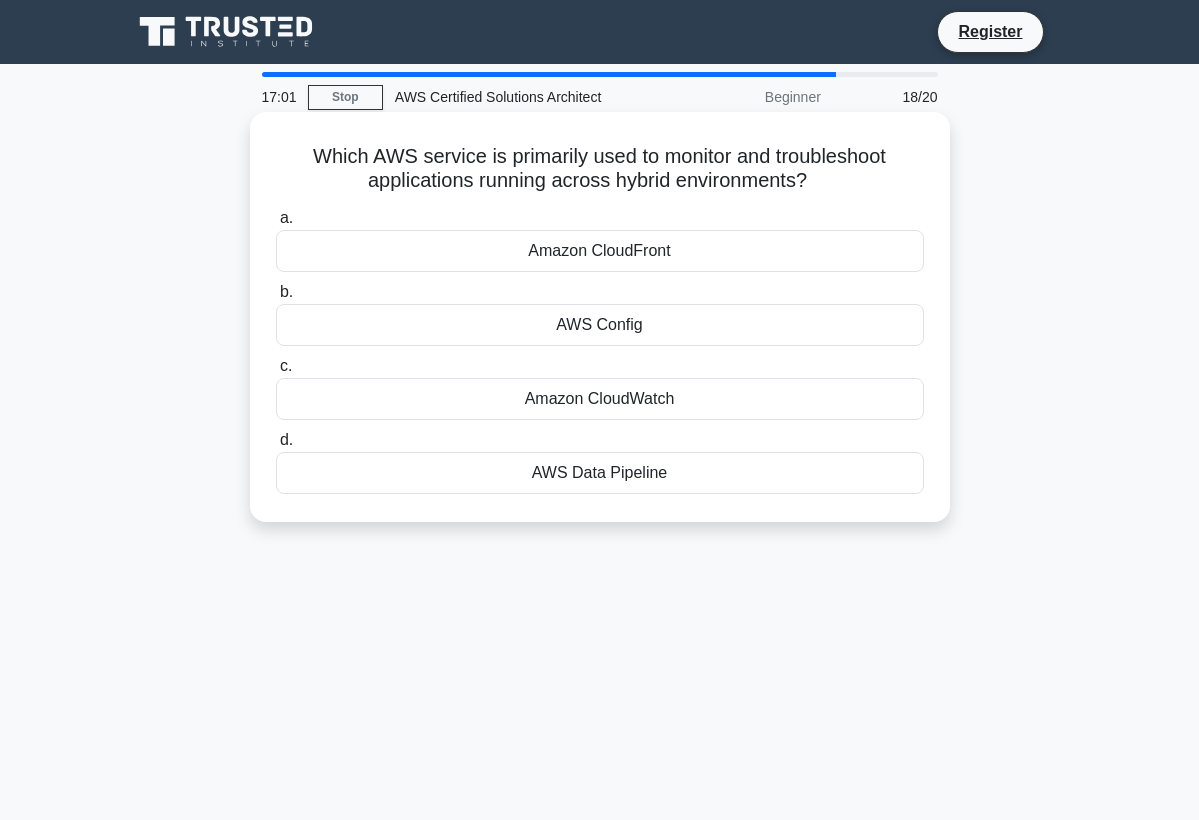 click on "Amazon CloudWatch" at bounding box center [600, 399] 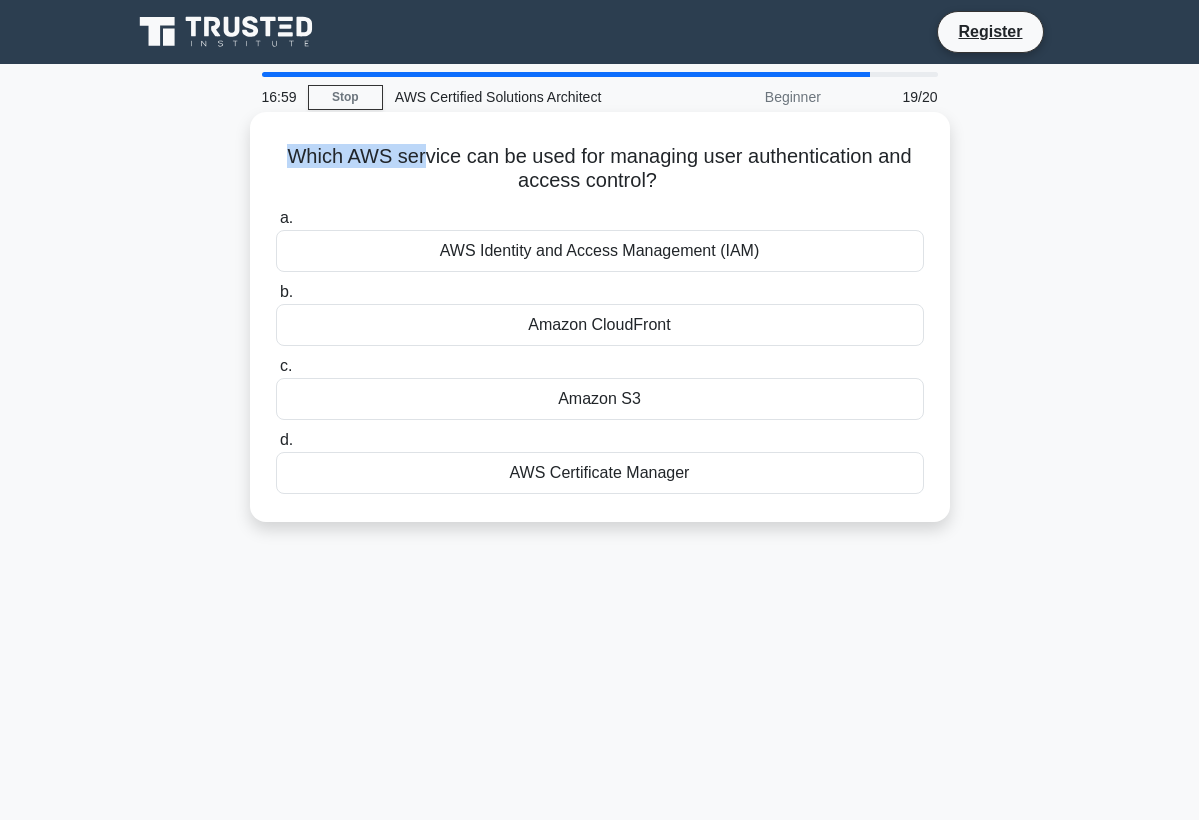 drag, startPoint x: 277, startPoint y: 154, endPoint x: 428, endPoint y: 158, distance: 151.05296 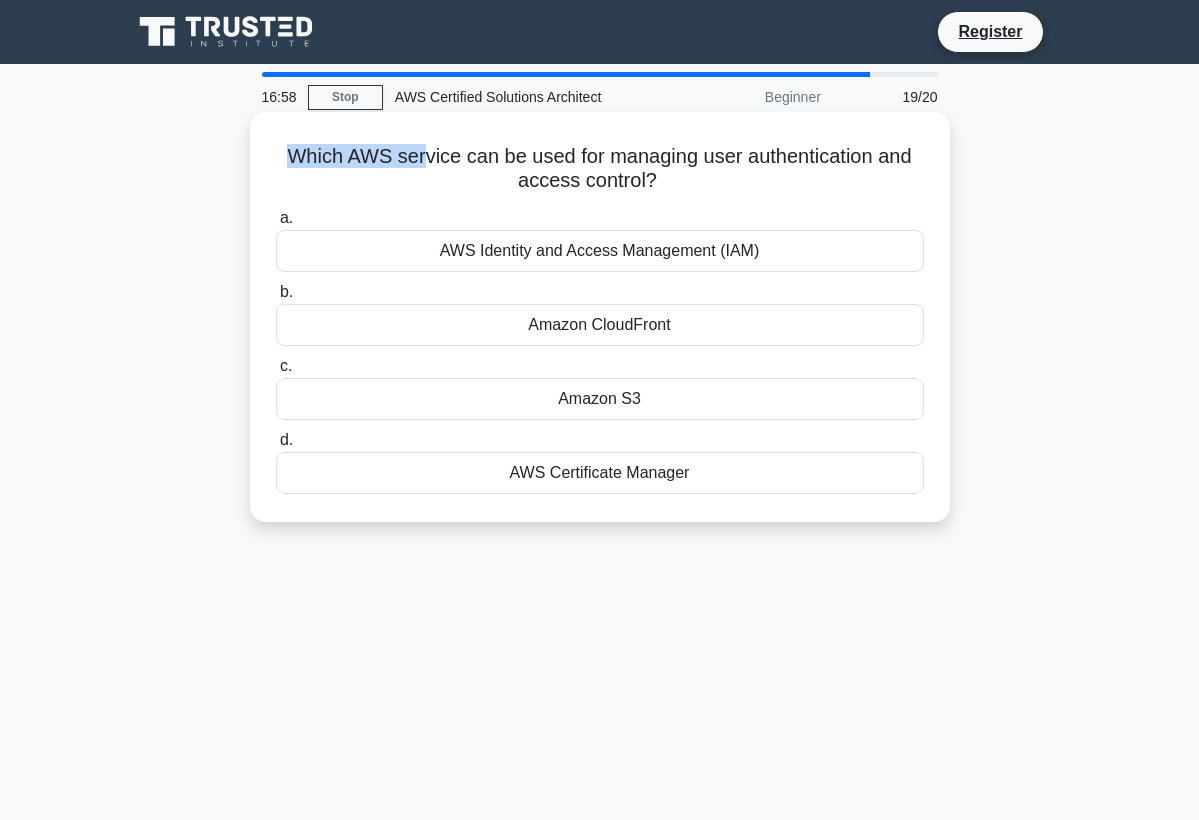 click on "Which AWS service can be used for managing user authentication and access control?
.spinner_0XTQ{transform-origin:center;animation:spinner_y6GP .75s linear infinite}@keyframes spinner_y6GP{100%{transform:rotate(360deg)}}" at bounding box center [600, 169] 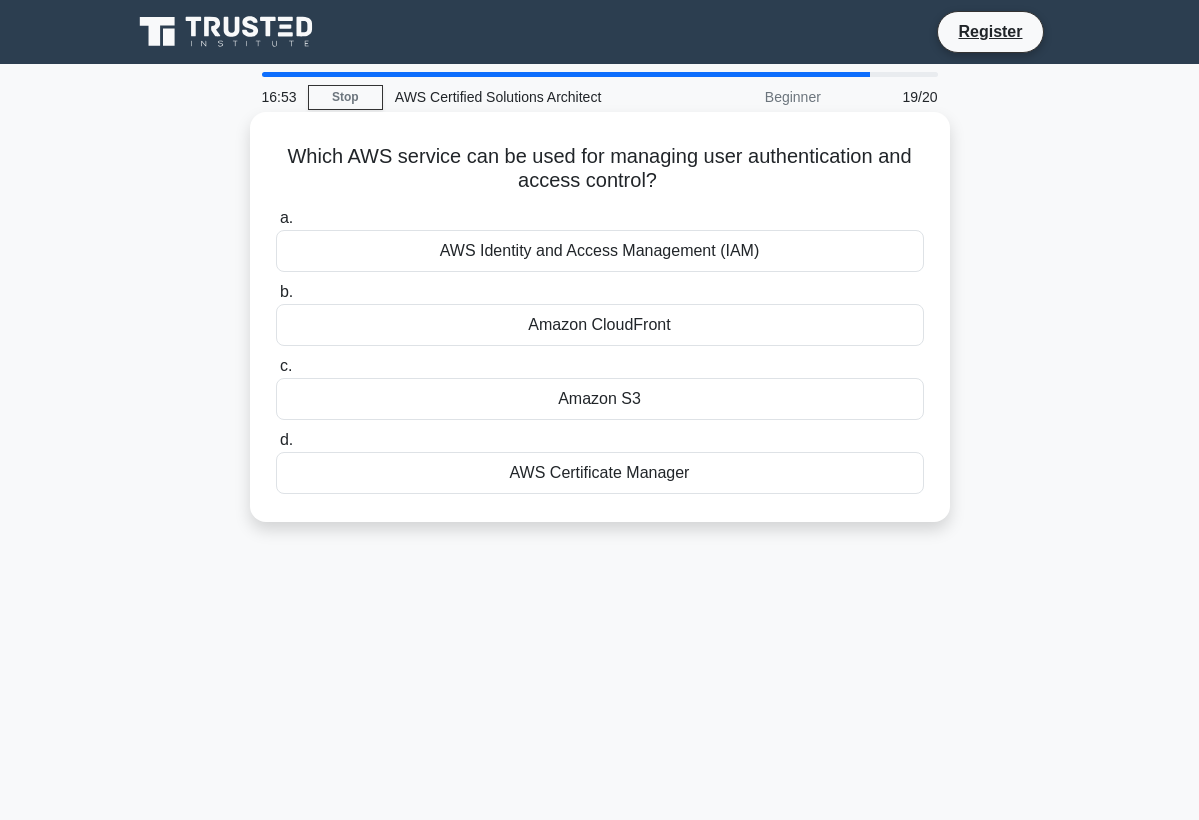 click on "AWS Identity and Access Management (IAM)" at bounding box center [600, 251] 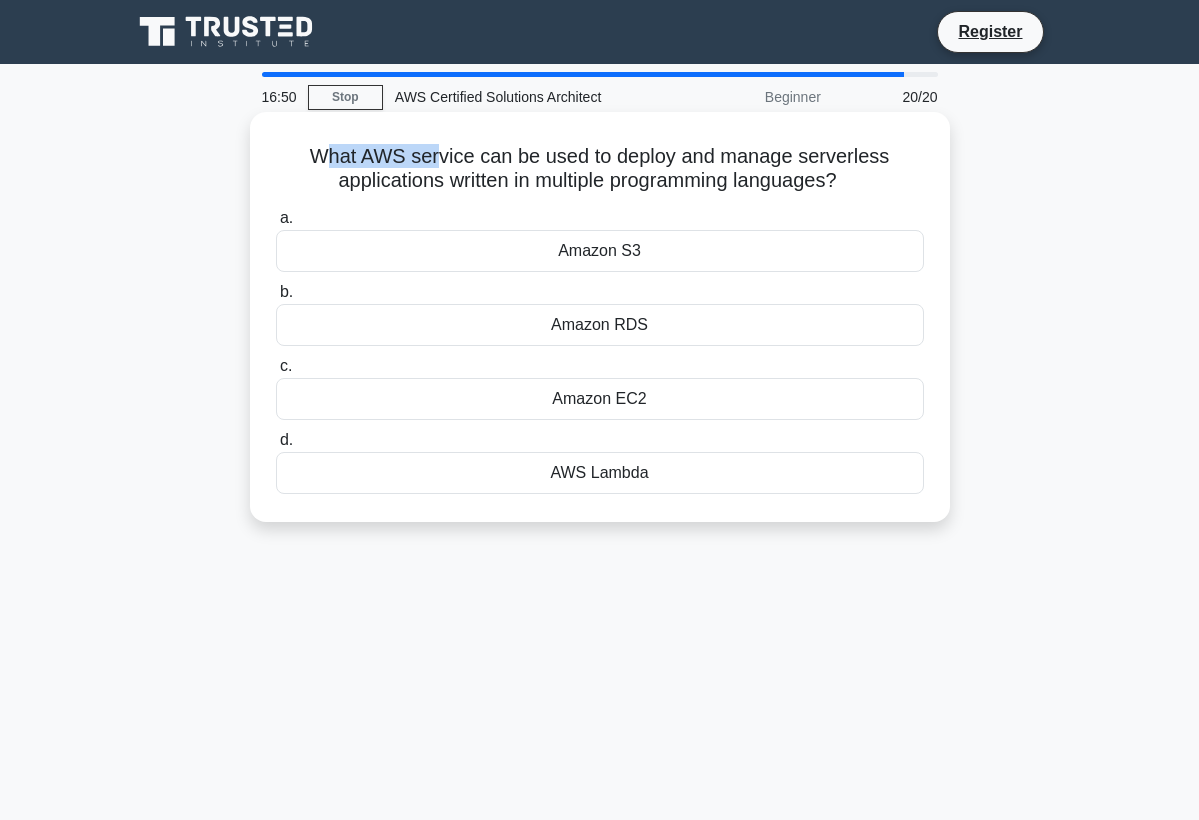 drag, startPoint x: 329, startPoint y: 157, endPoint x: 442, endPoint y: 159, distance: 113.0177 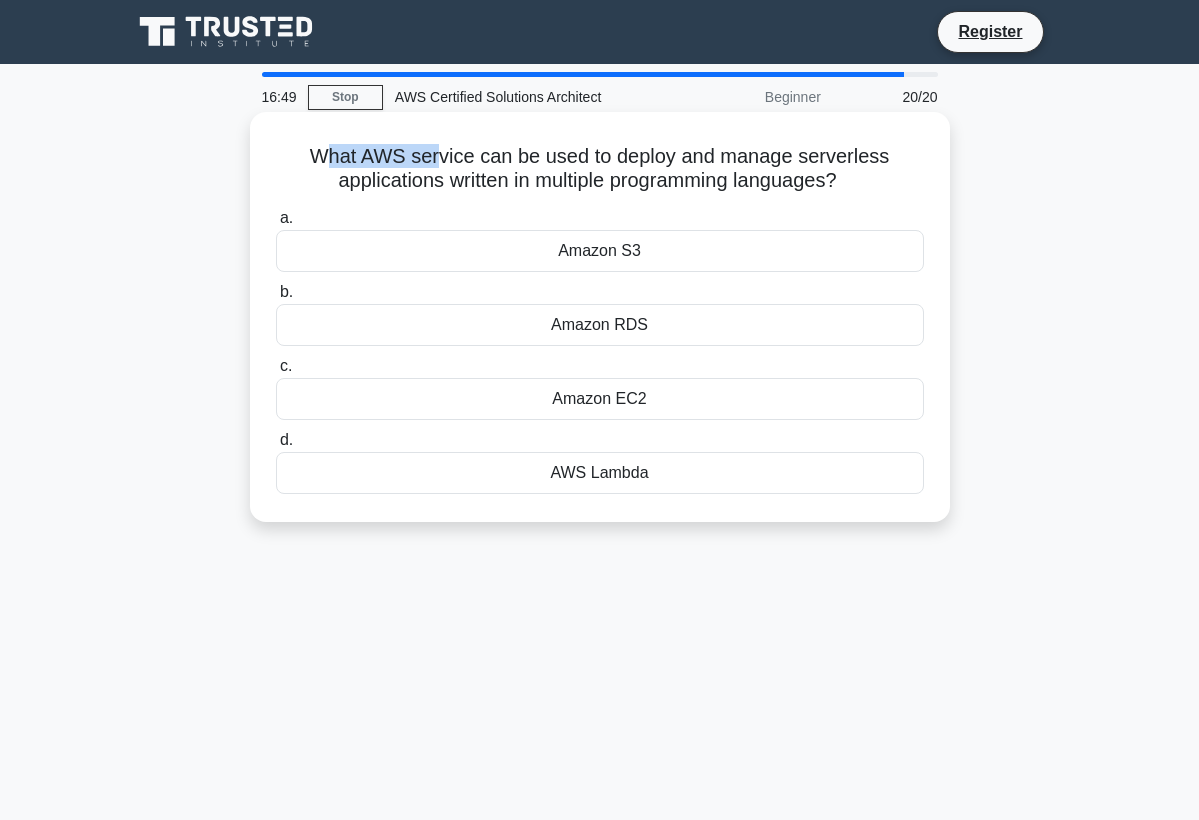 click on "What AWS service can be used to deploy and manage serverless applications written in multiple programming languages?
.spinner_0XTQ{transform-origin:center;animation:spinner_y6GP .75s linear infinite}@keyframes spinner_y6GP{100%{transform:rotate(360deg)}}" at bounding box center (600, 169) 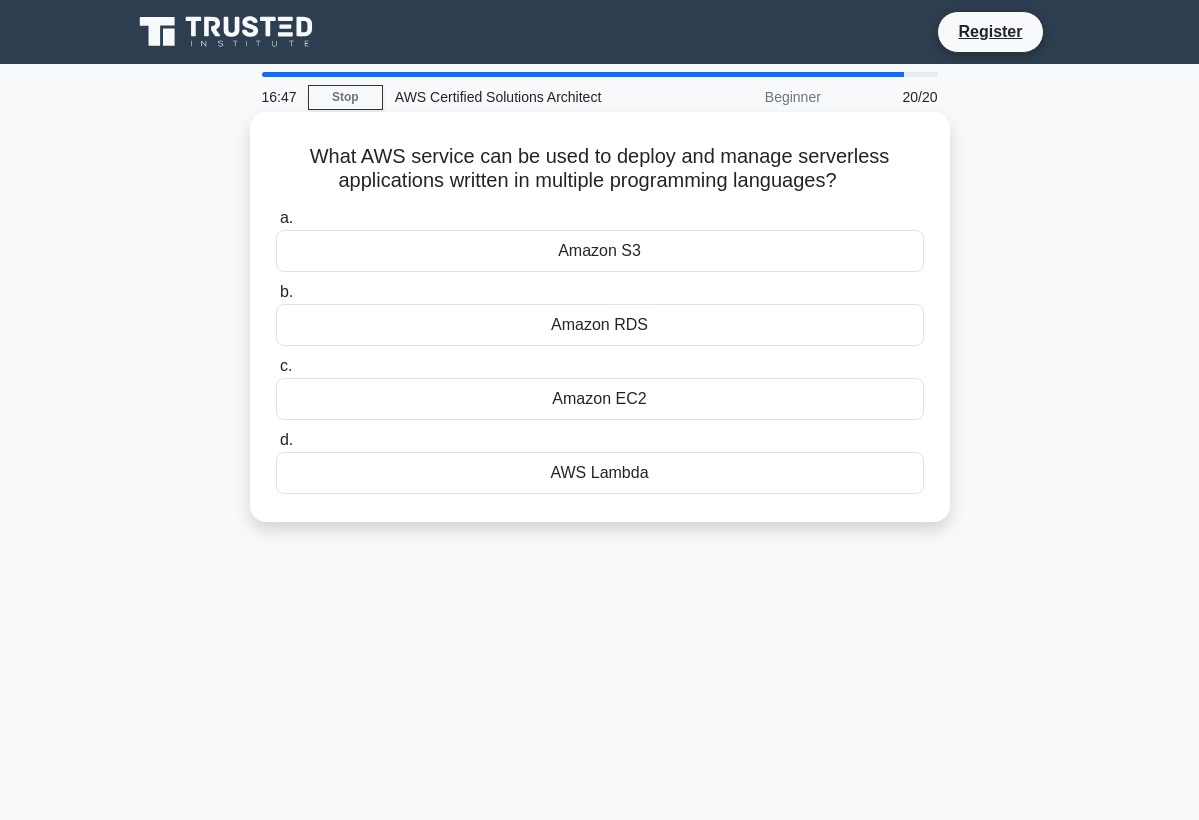 click on "AWS Lambda" at bounding box center [600, 473] 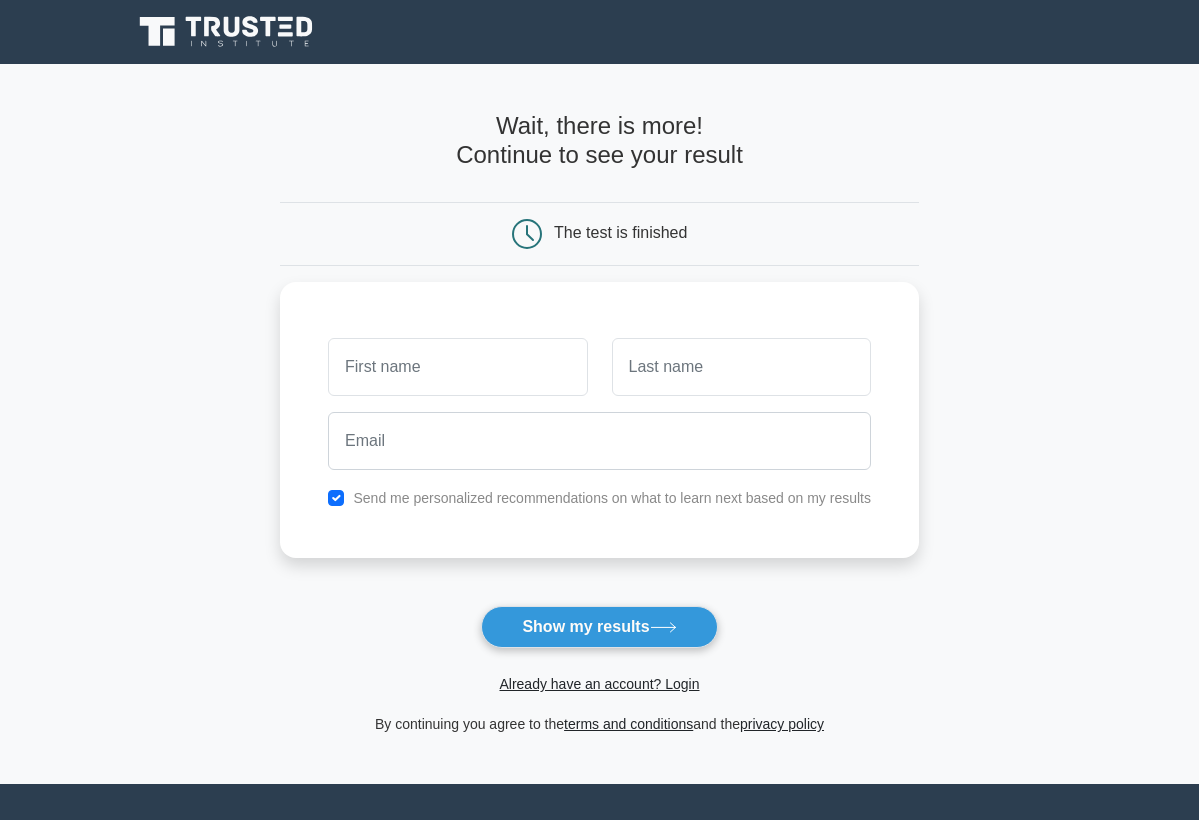 scroll, scrollTop: 0, scrollLeft: 0, axis: both 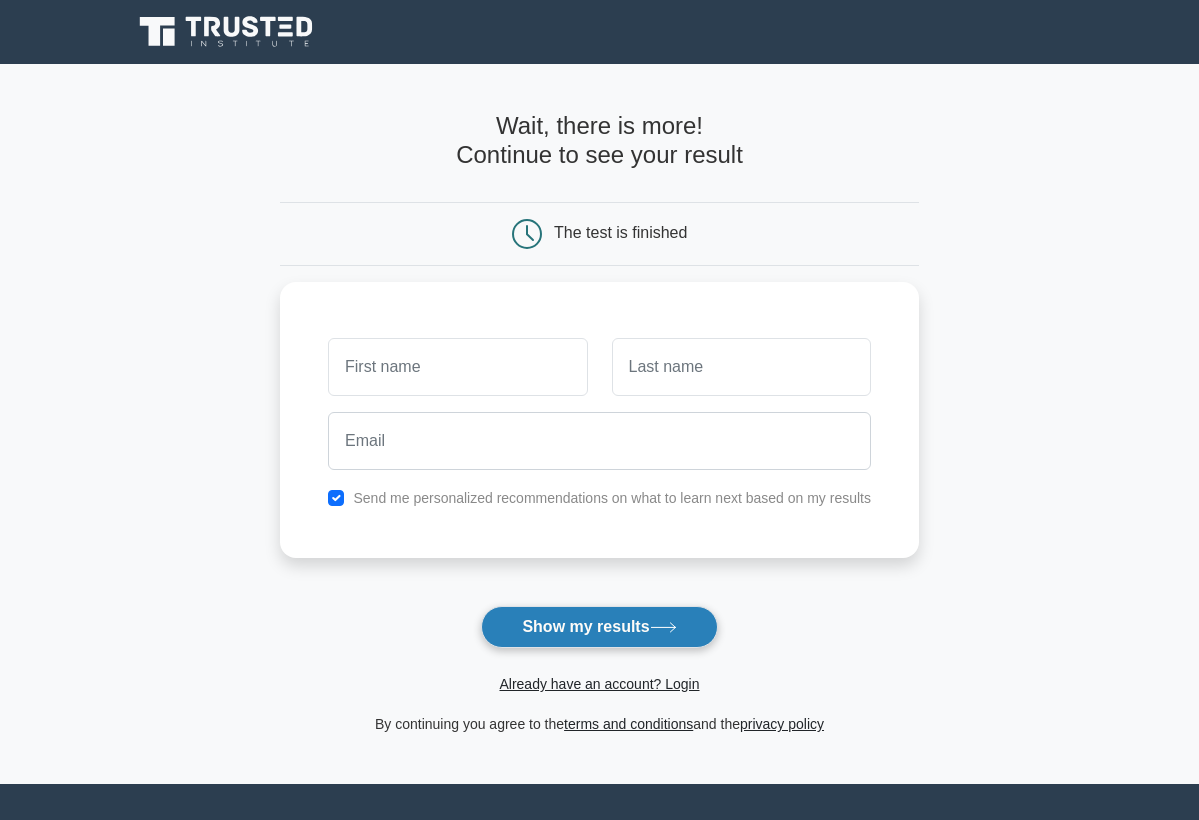 click on "Show my results" at bounding box center (599, 627) 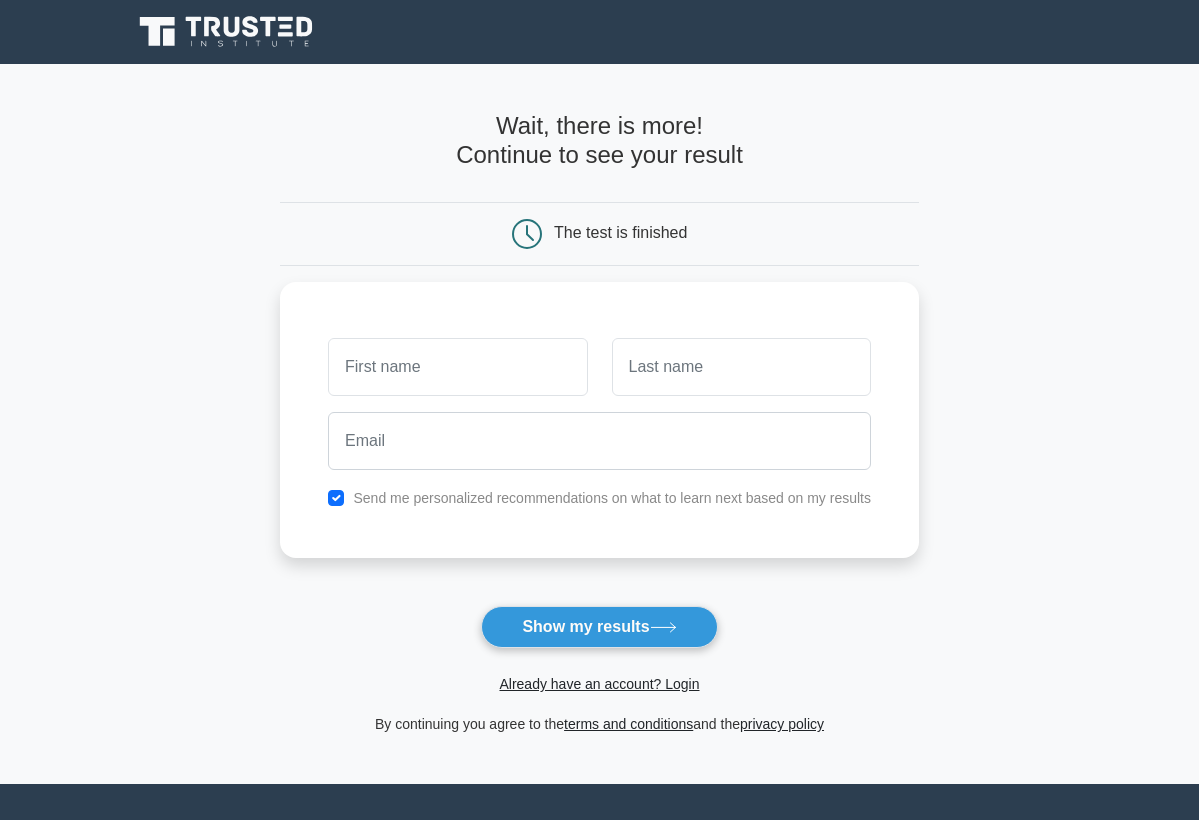 click on "Wait, there is more! Continue to see your result
The test is finished
and the" at bounding box center [599, 424] 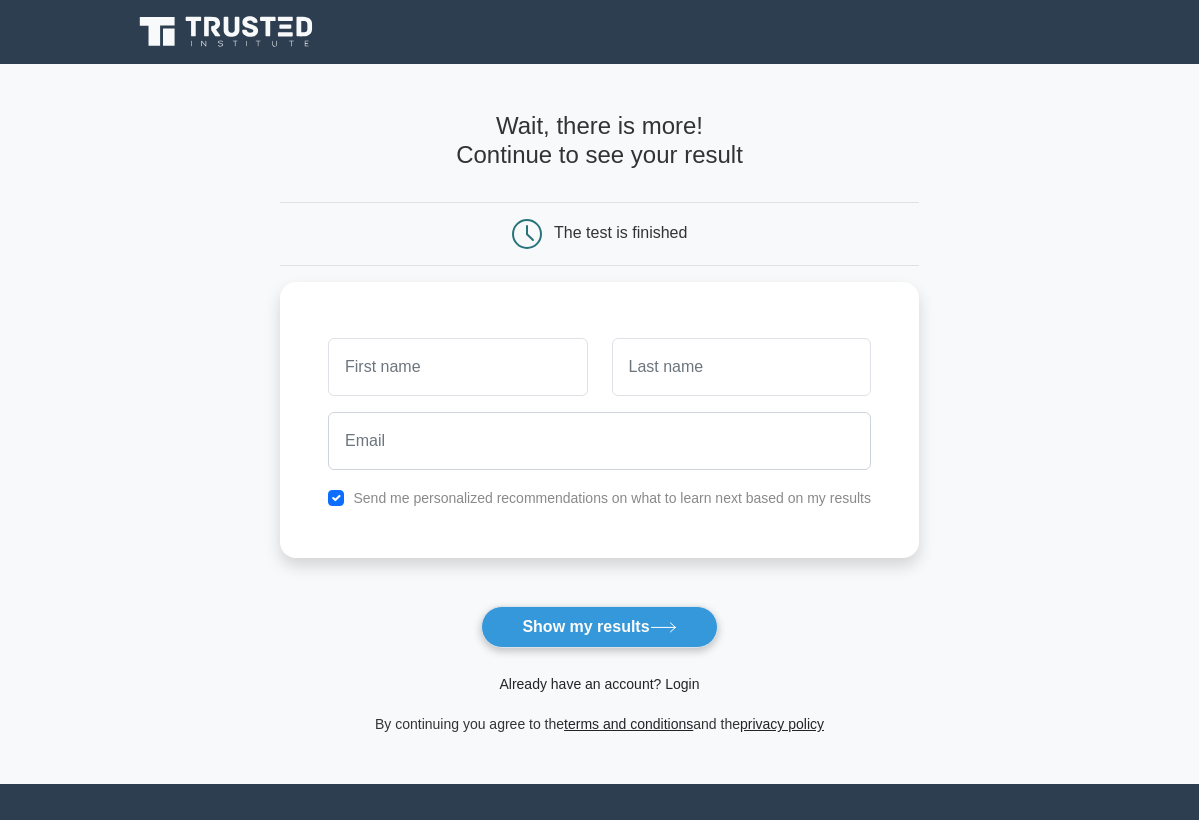 click on "Already have an account? Login" at bounding box center (599, 684) 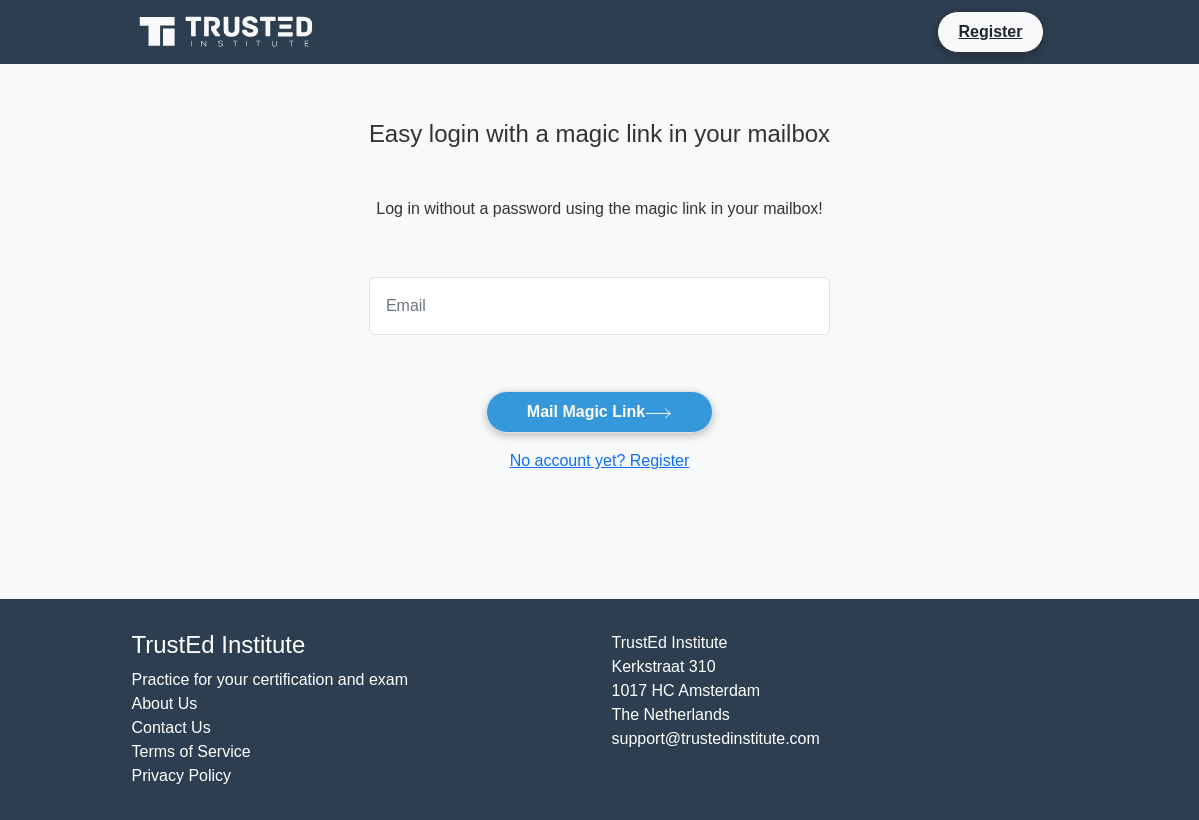 scroll, scrollTop: 0, scrollLeft: 0, axis: both 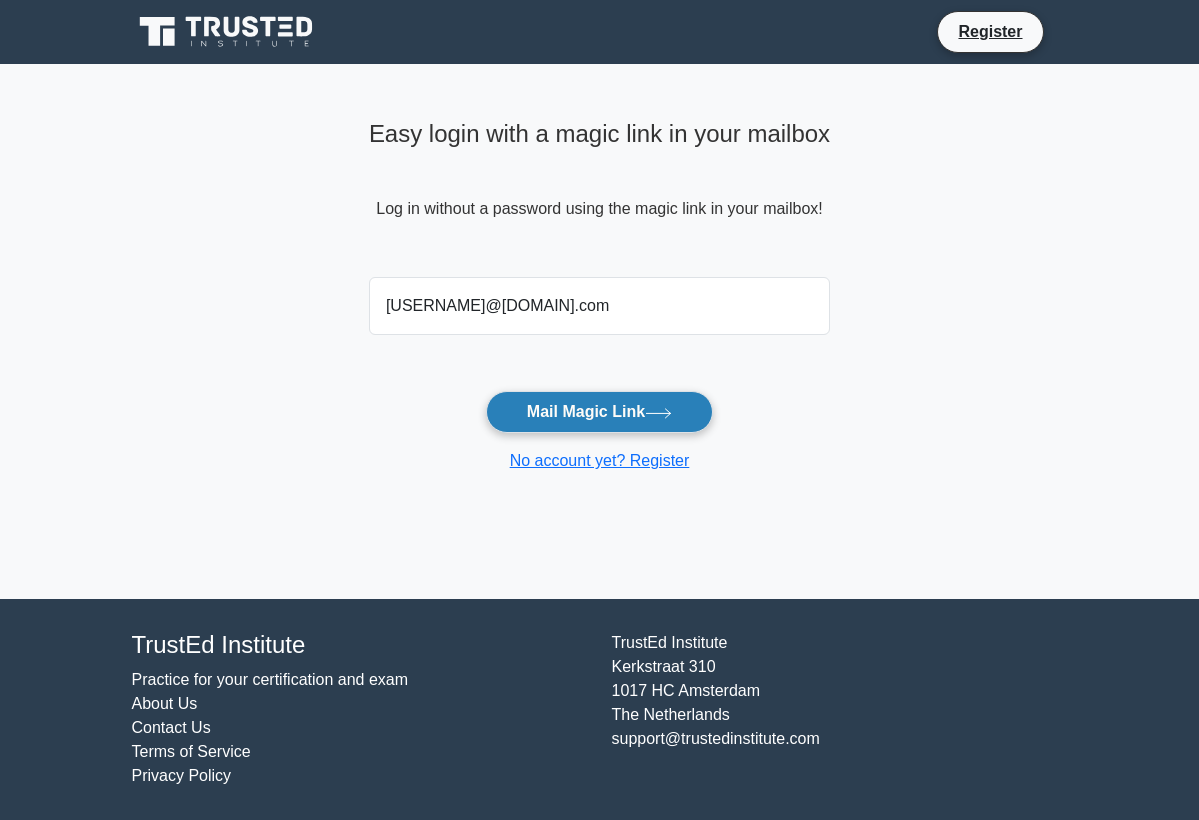 type on "[USERNAME]@[DOMAIN].com" 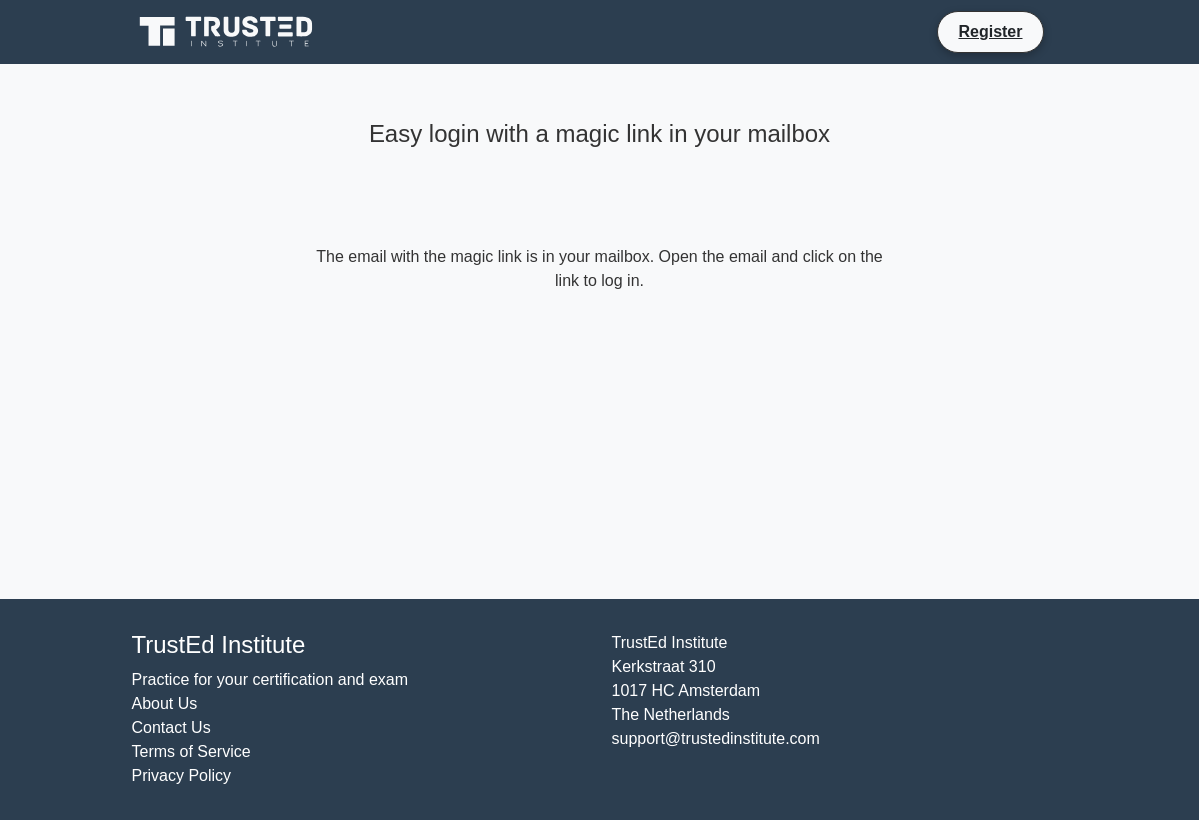 scroll, scrollTop: 0, scrollLeft: 0, axis: both 